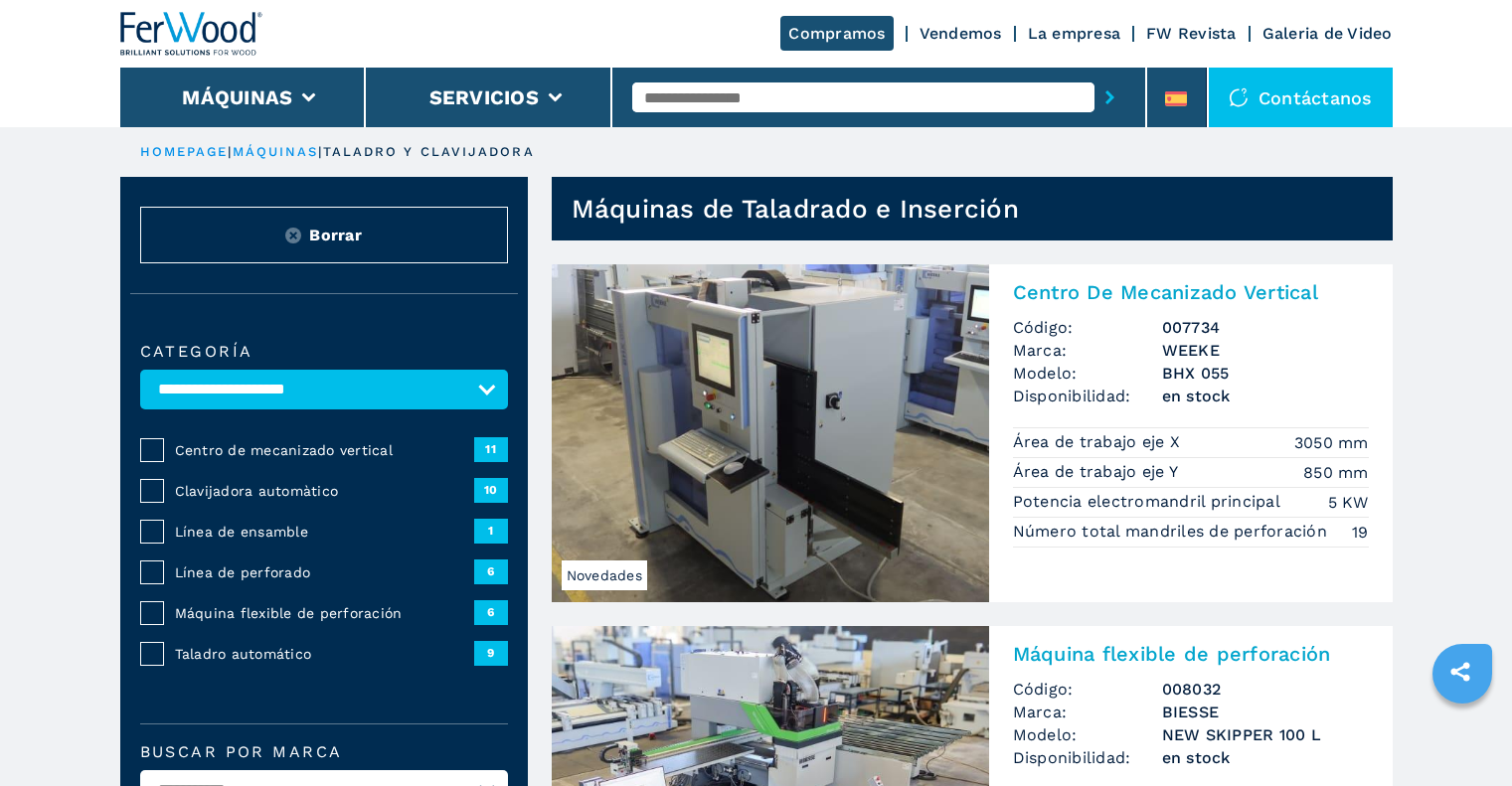 scroll, scrollTop: 2683, scrollLeft: 0, axis: vertical 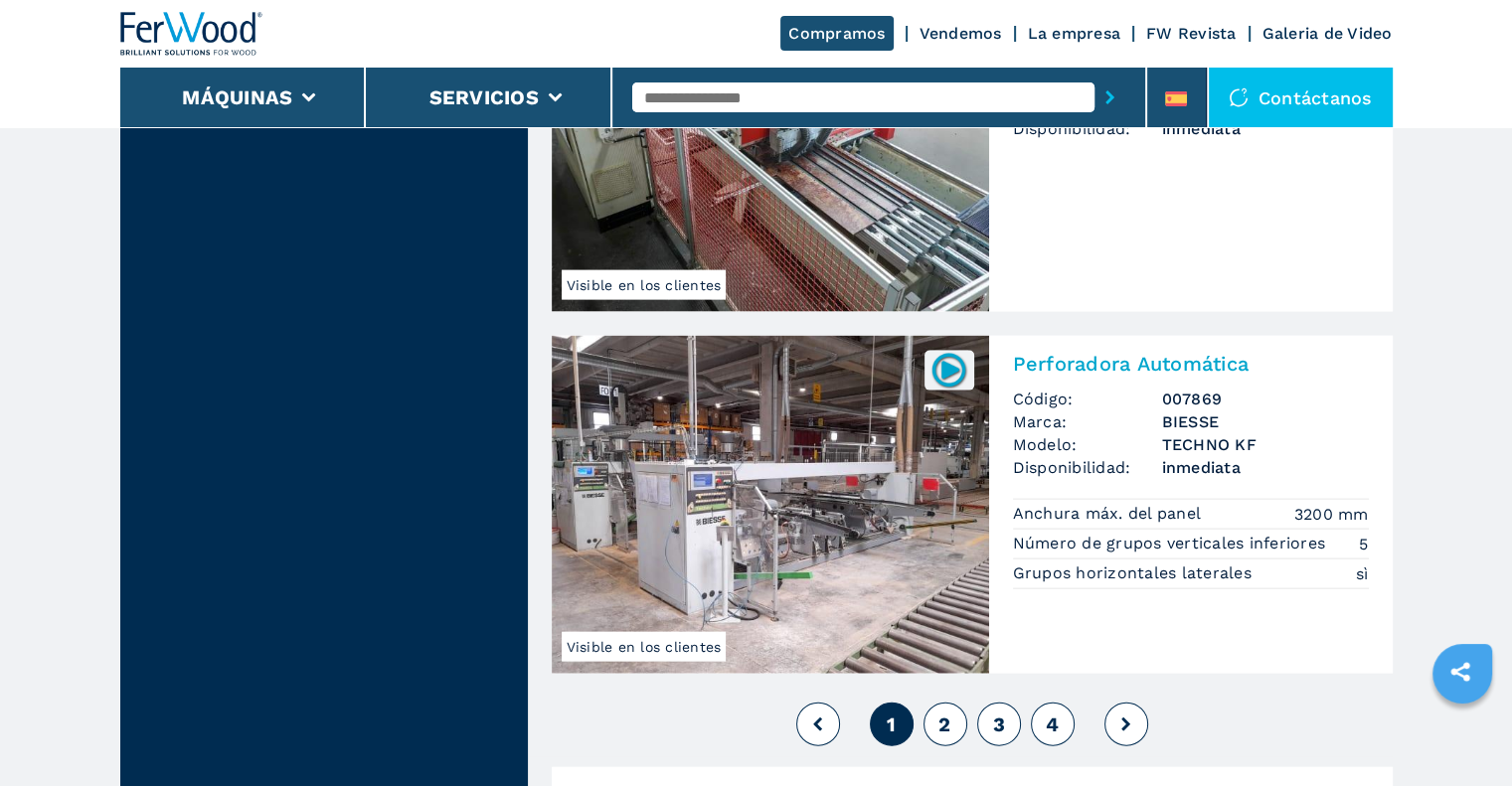 click at bounding box center [770, 505] 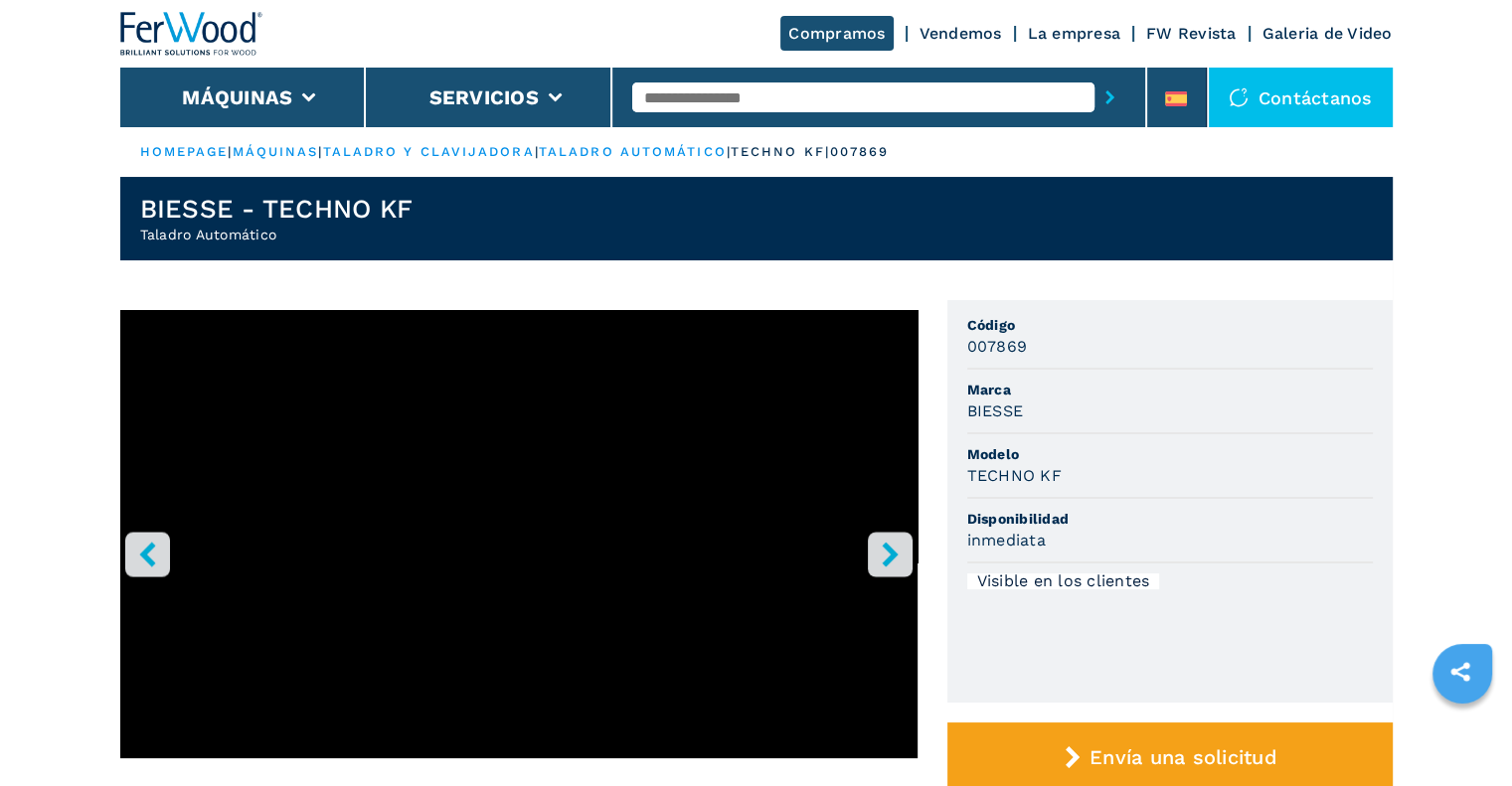 scroll, scrollTop: 99, scrollLeft: 0, axis: vertical 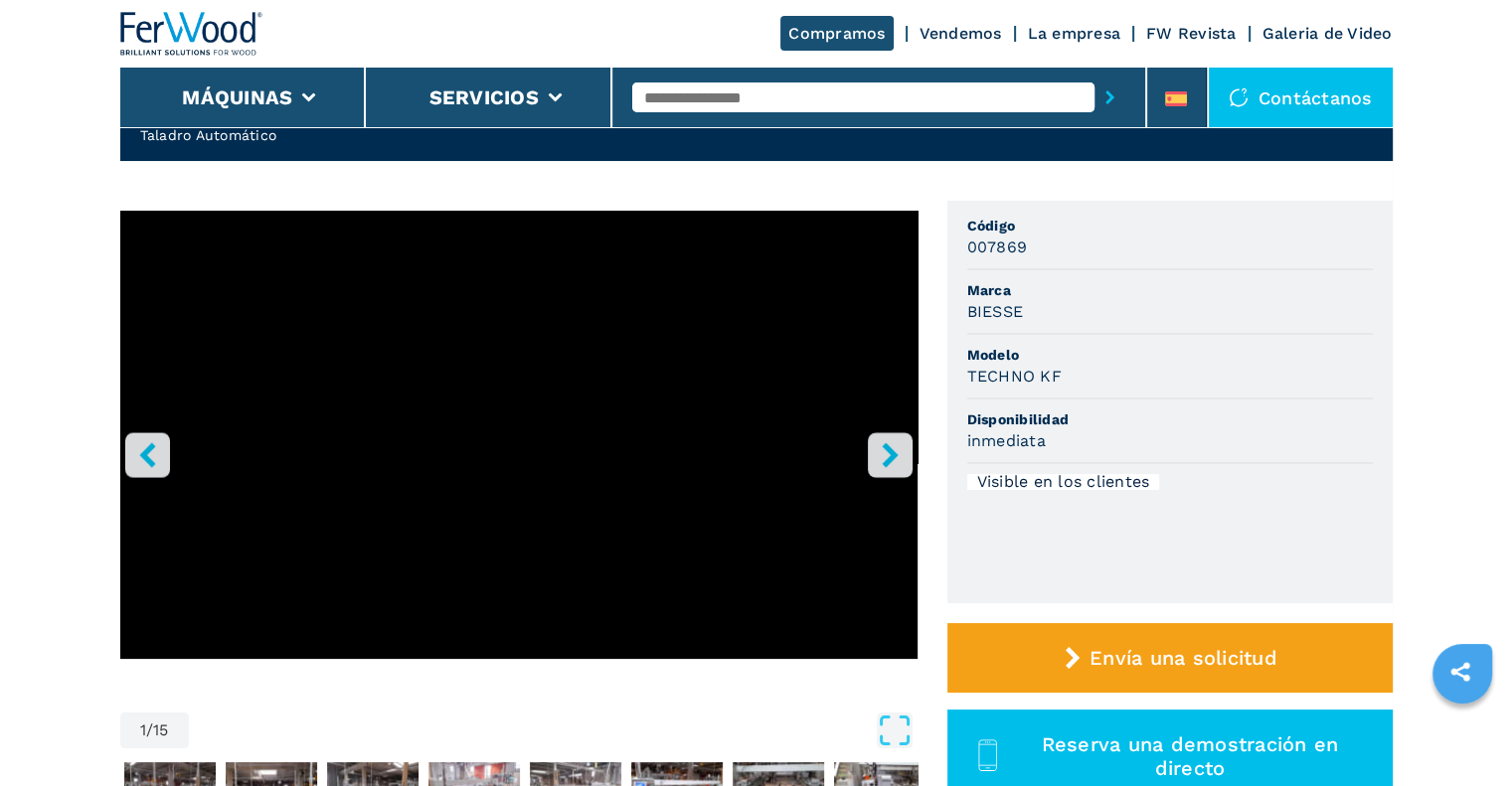 click 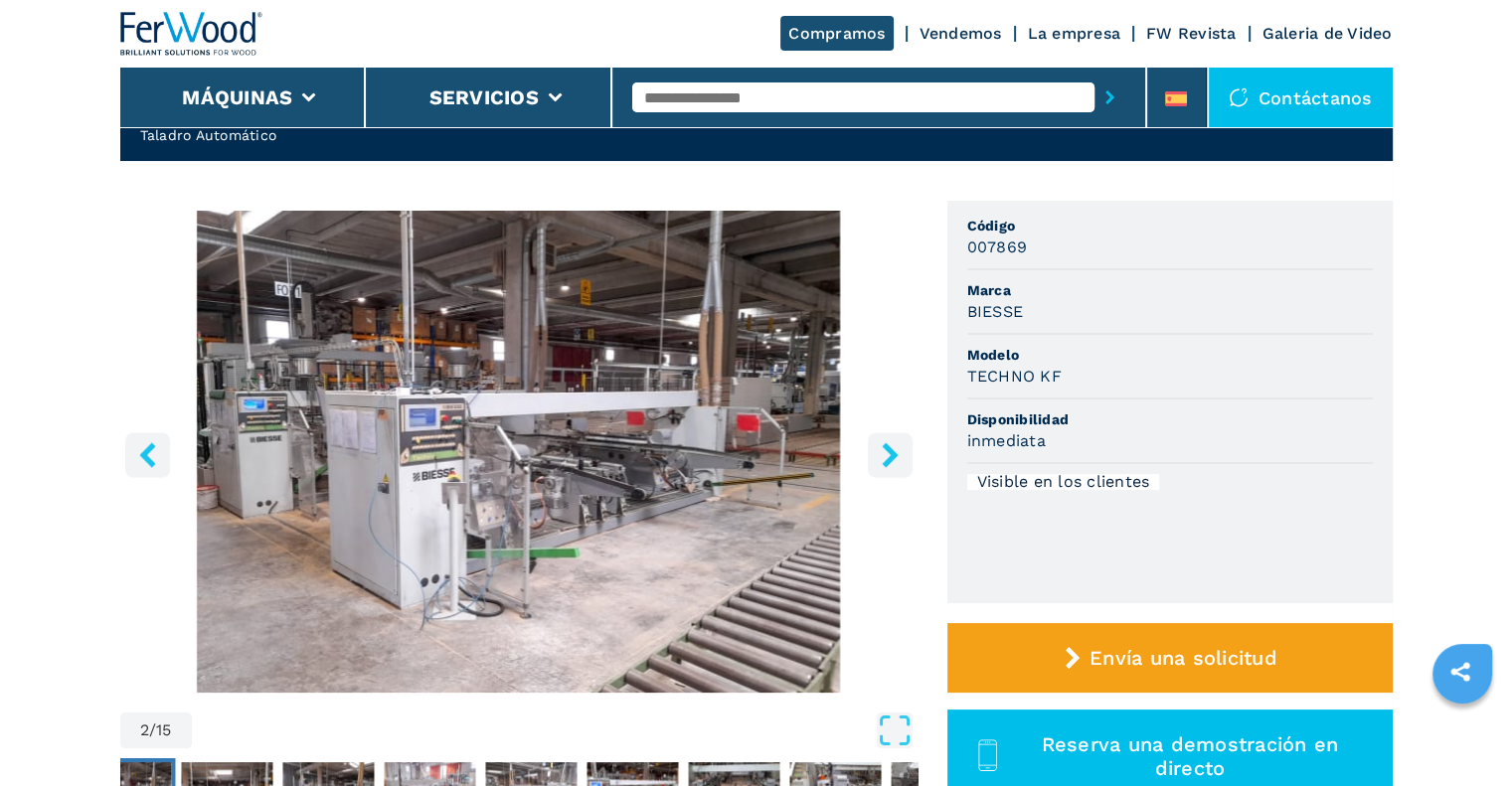 click 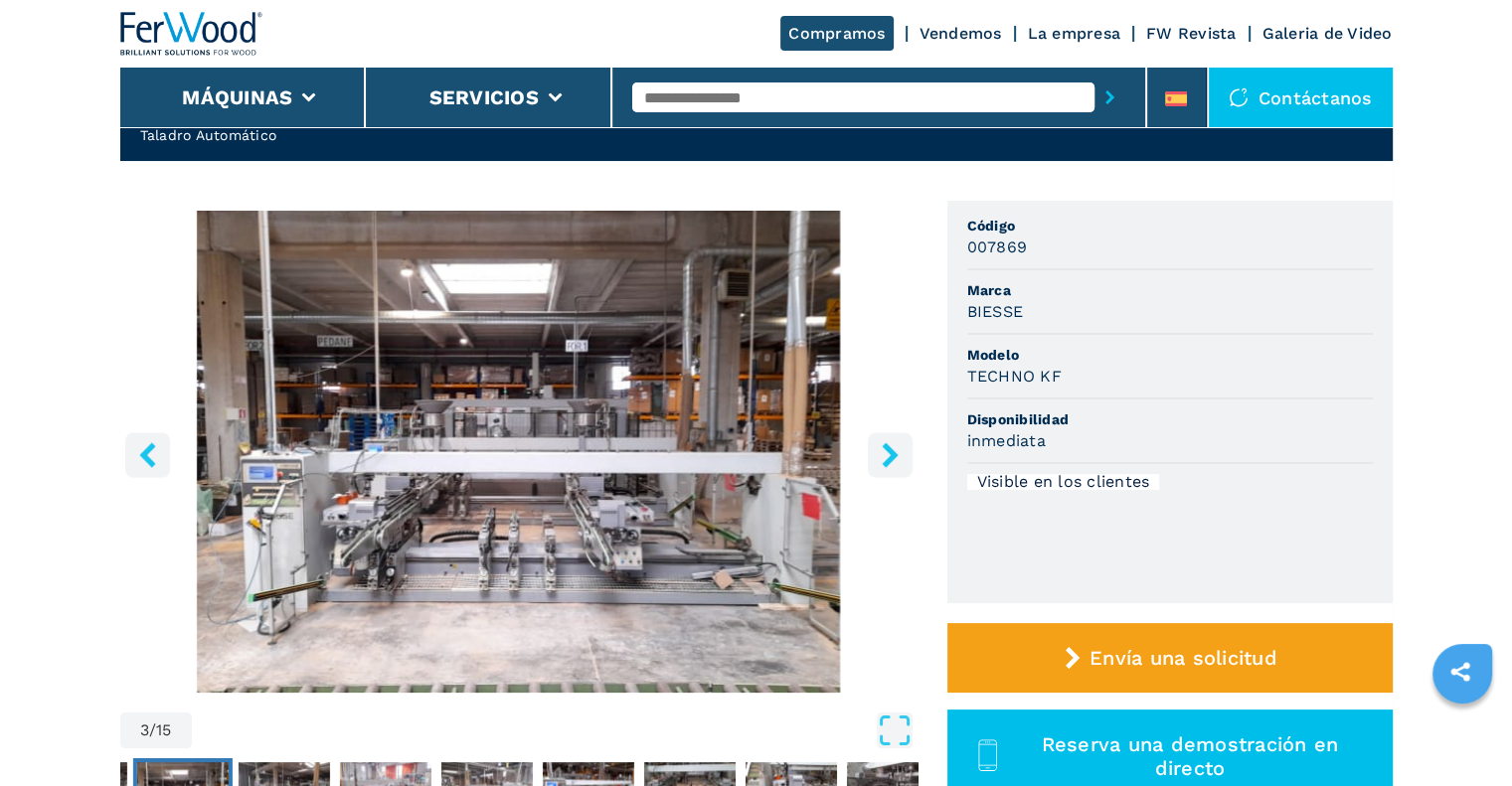 click 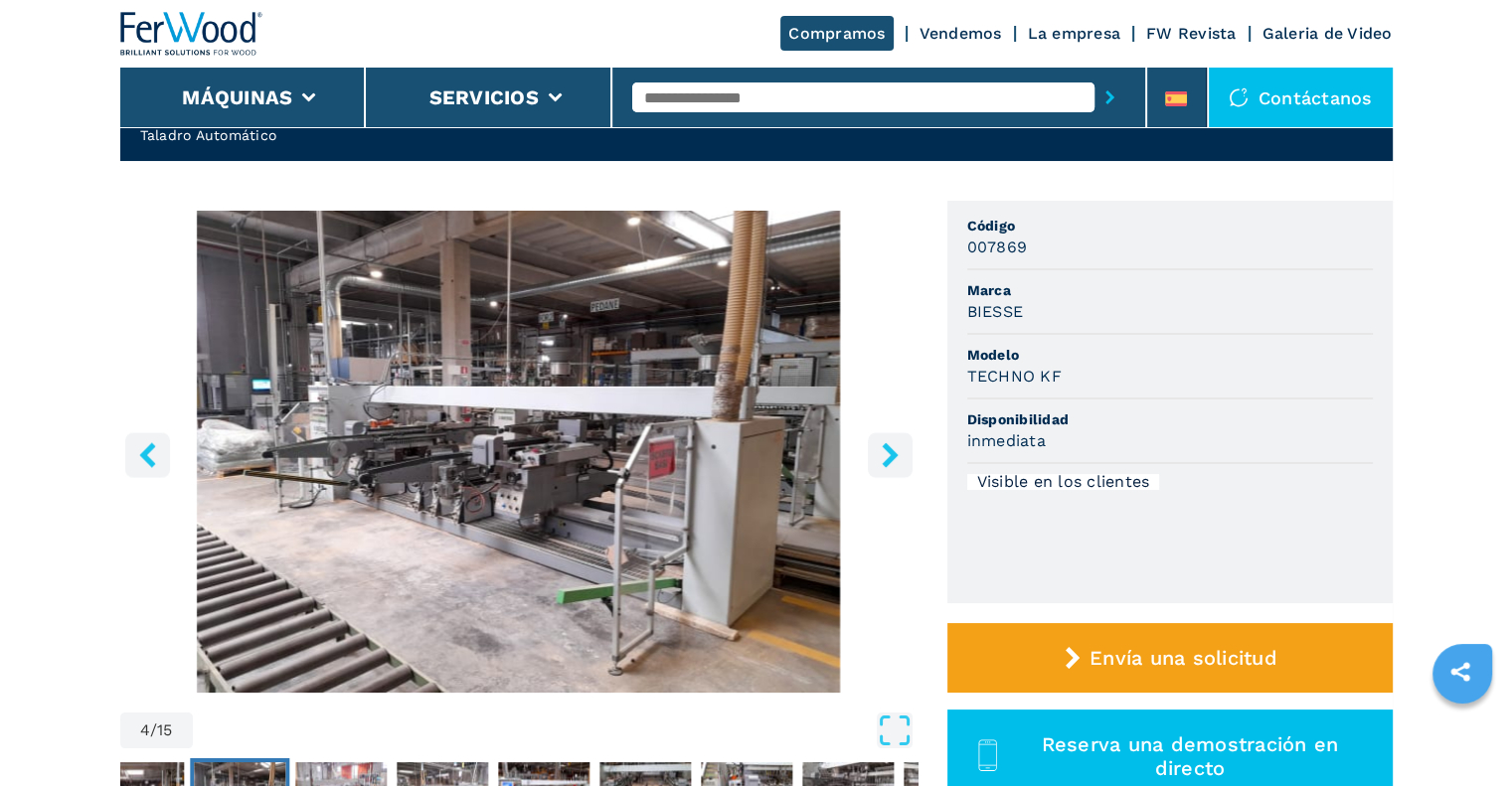 click 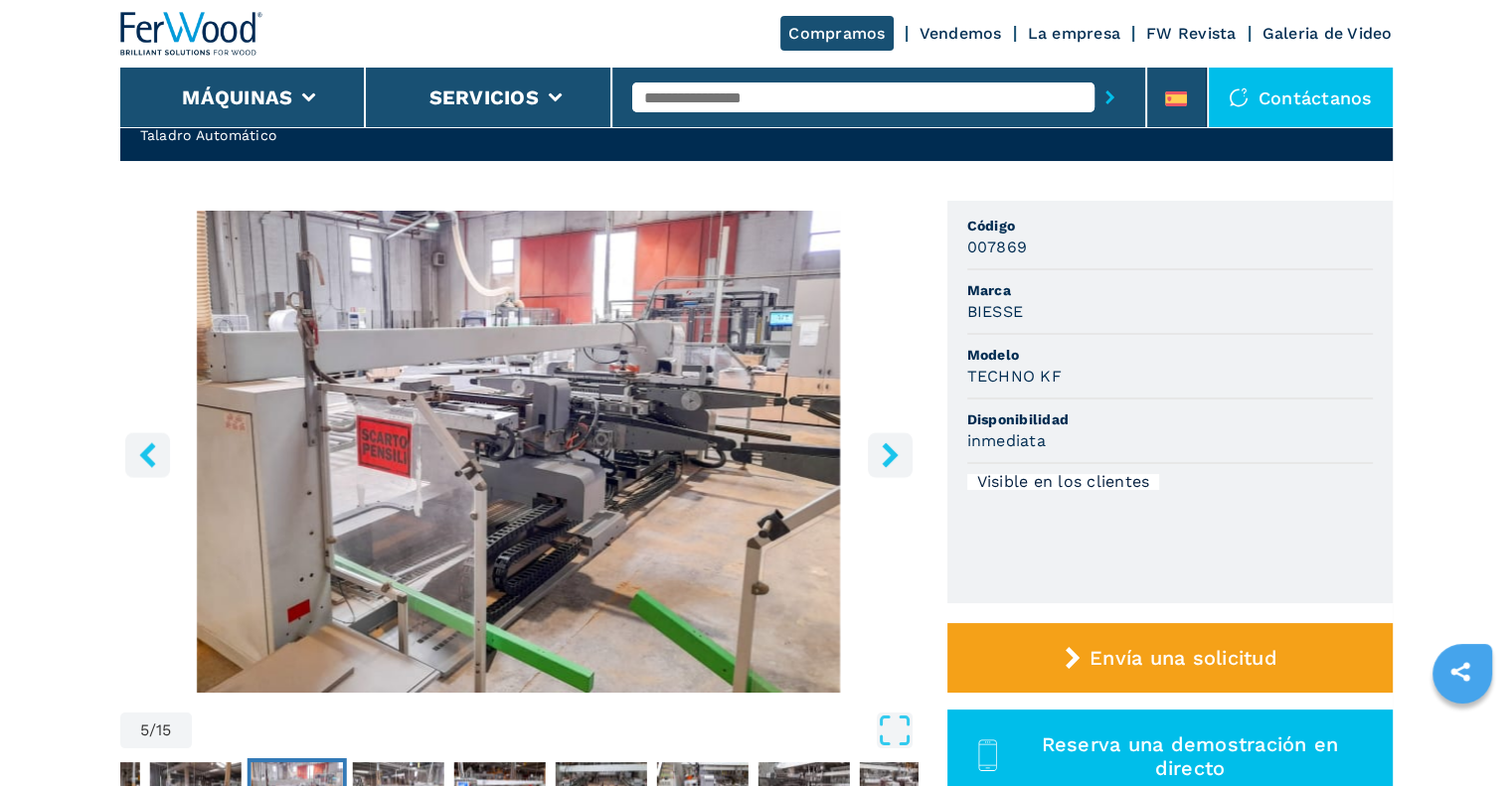 click 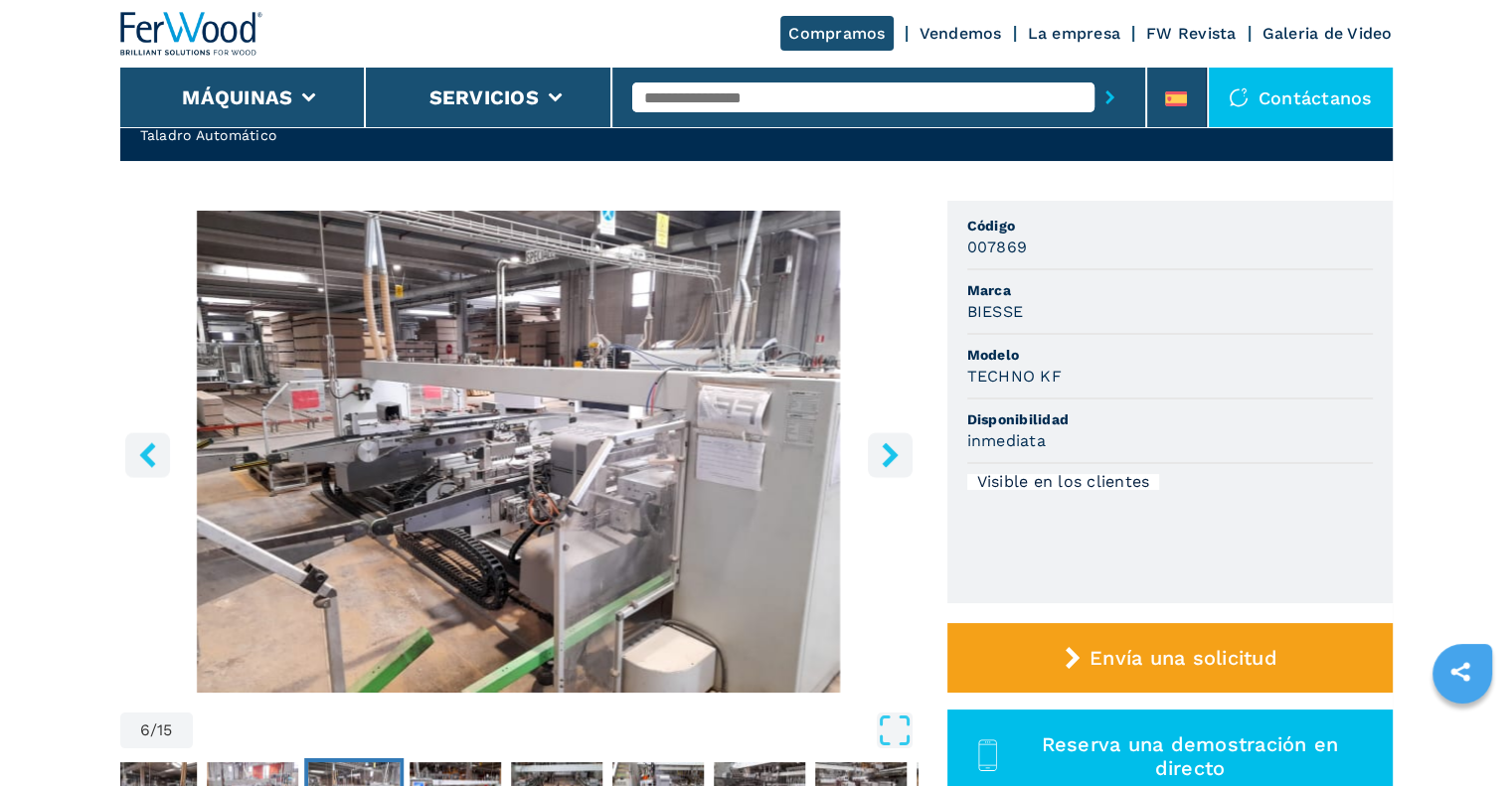 click 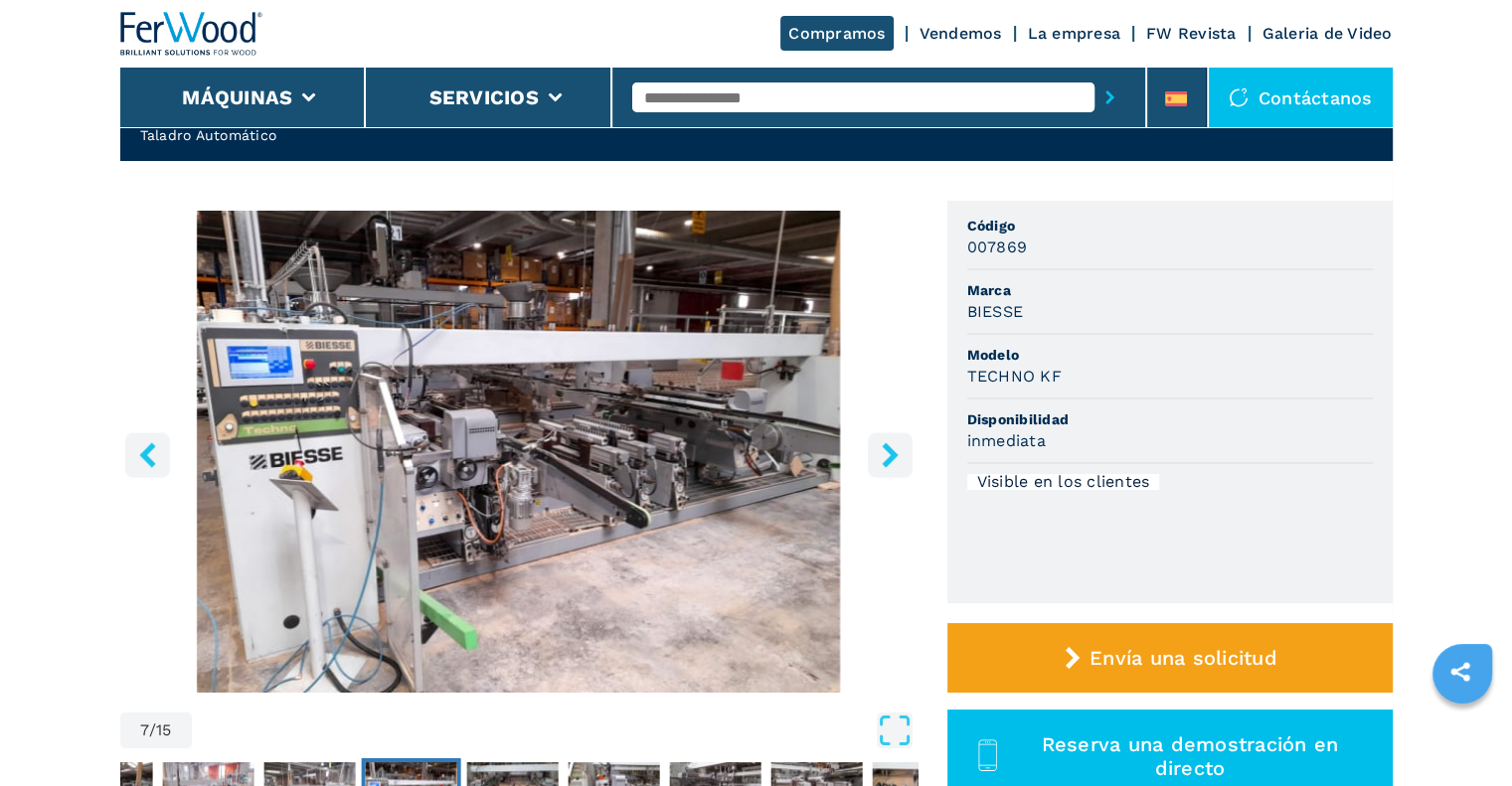 click 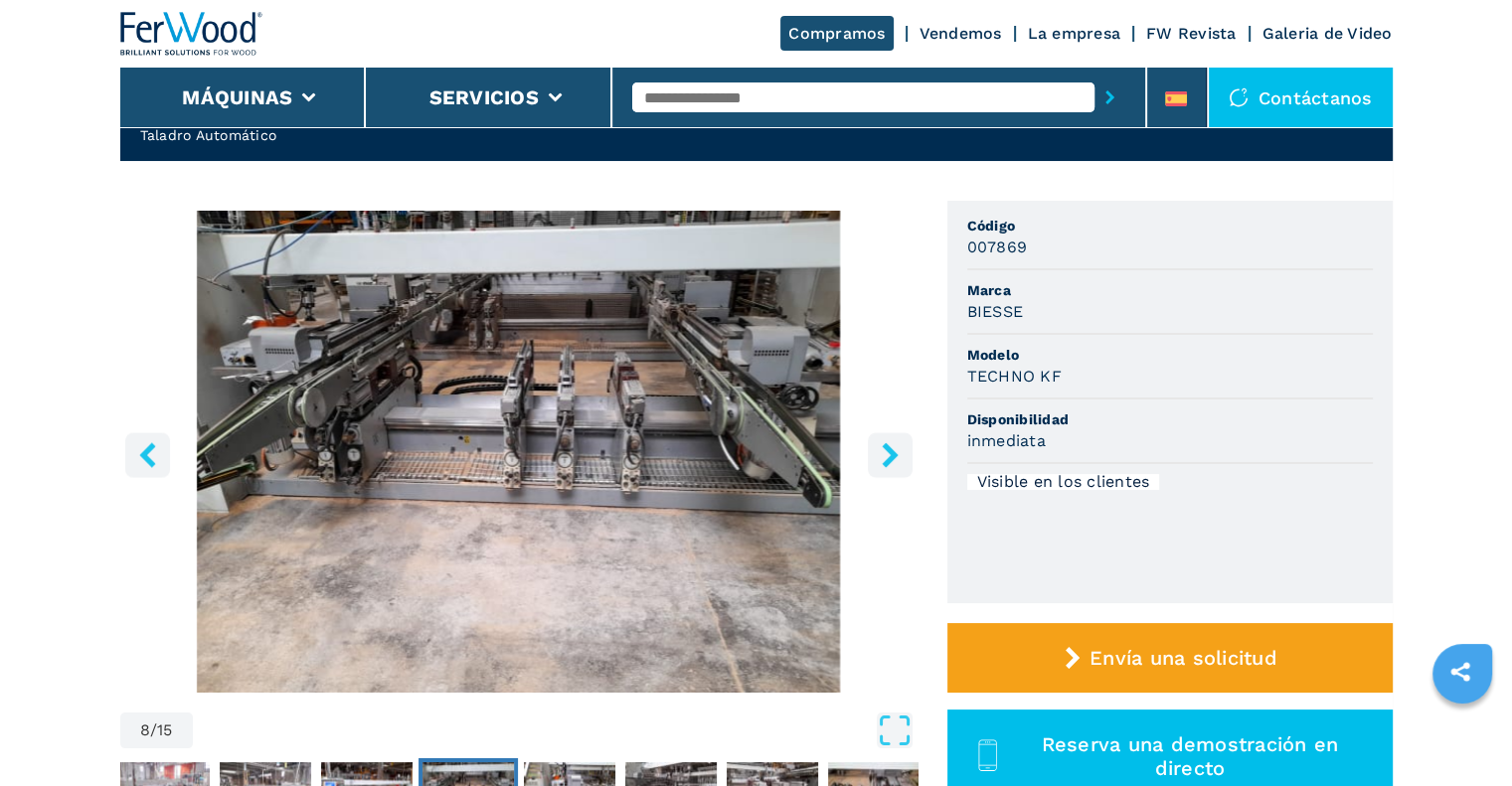 click 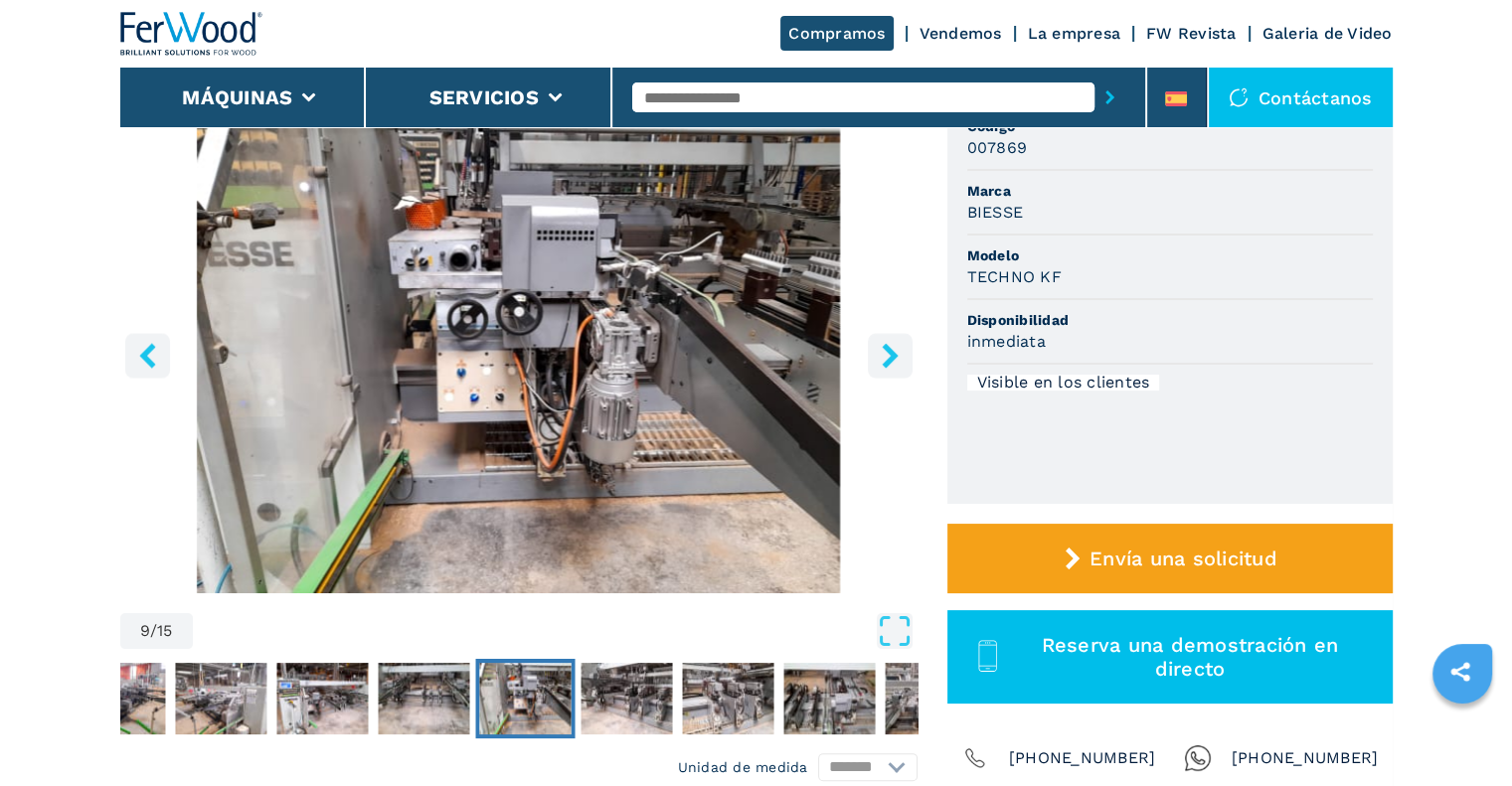 scroll, scrollTop: 0, scrollLeft: 0, axis: both 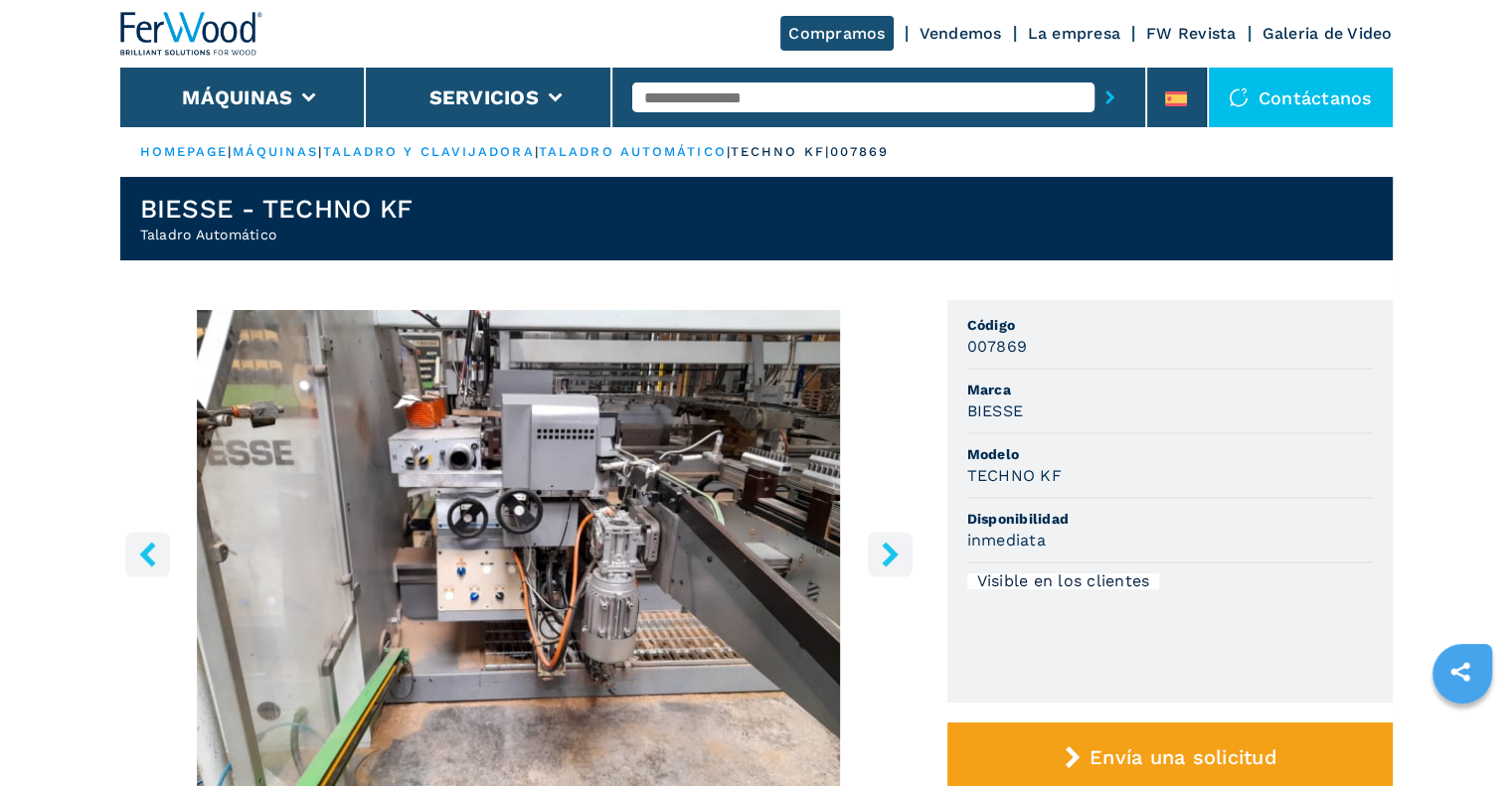 click 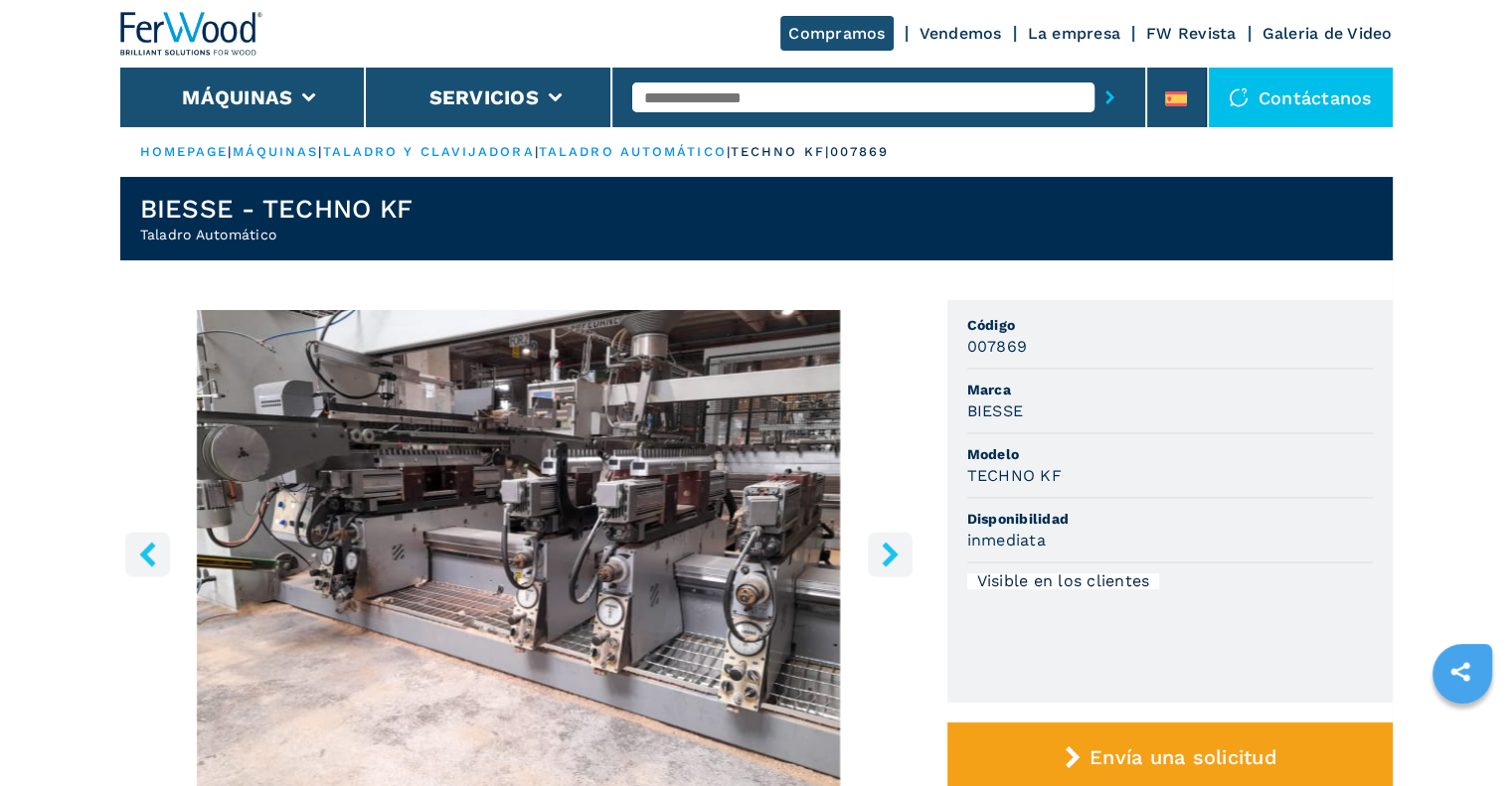 click 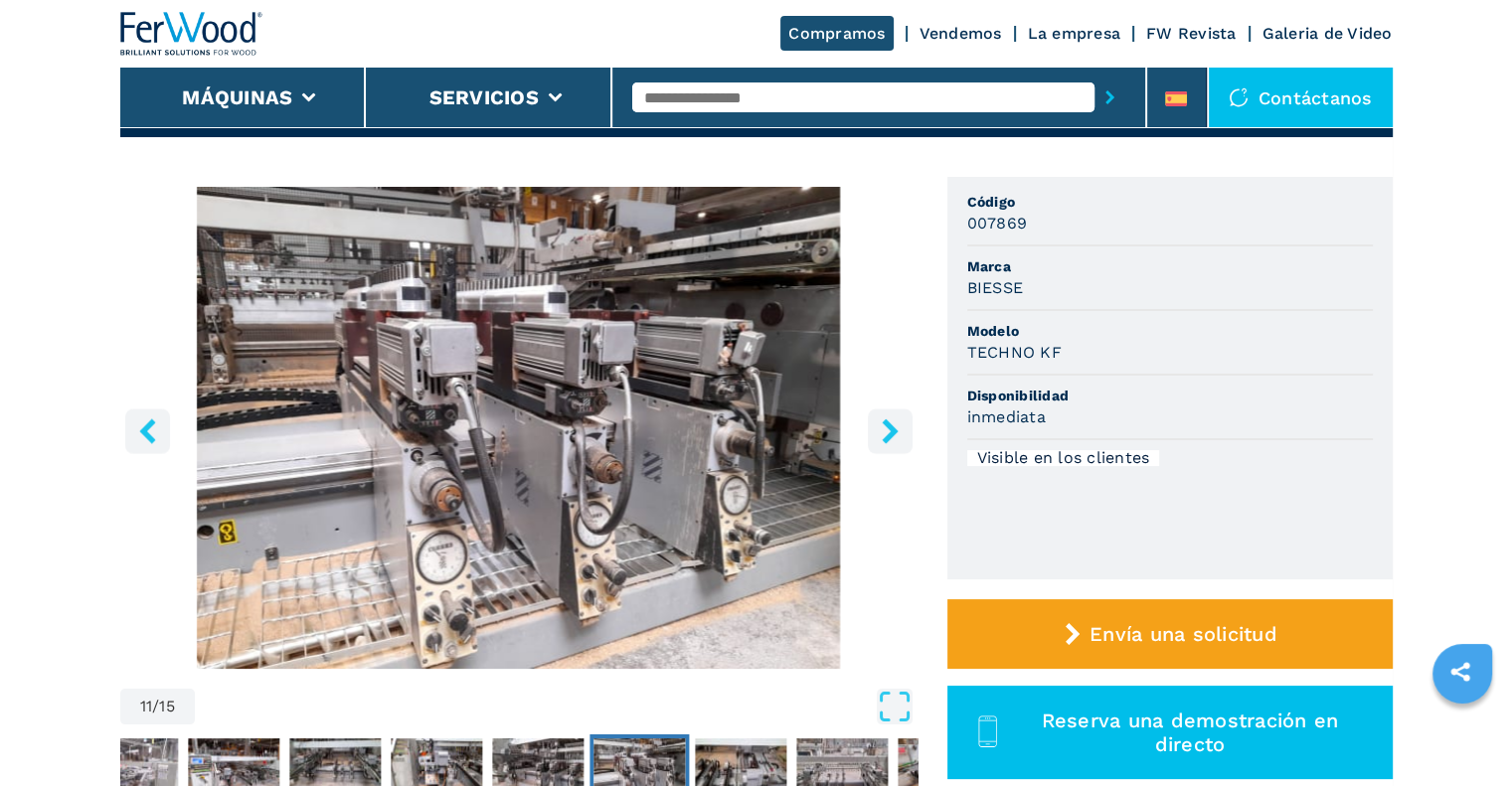 scroll, scrollTop: 99, scrollLeft: 0, axis: vertical 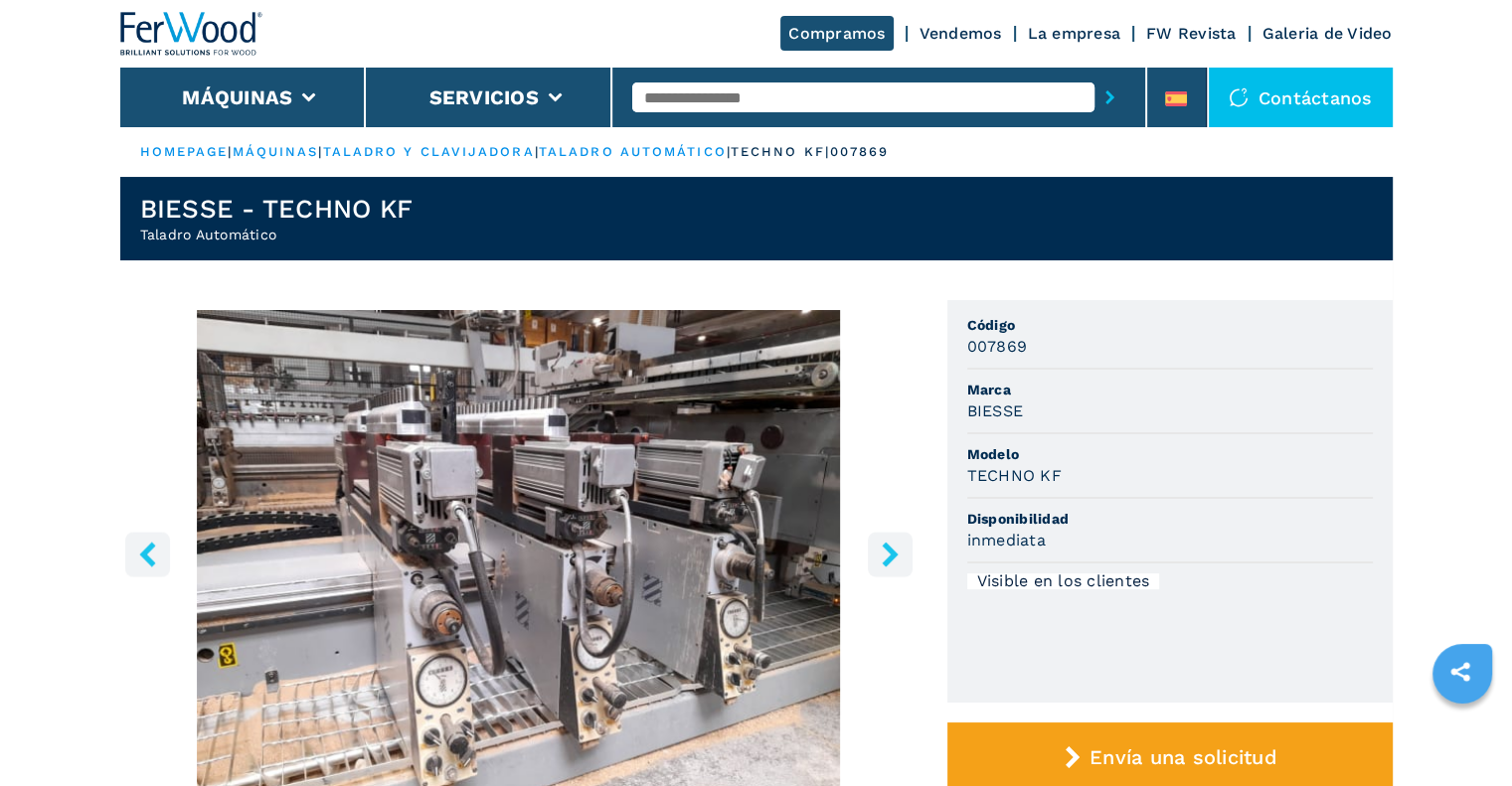click on "taladro y clavijadora" at bounding box center (428, 151) 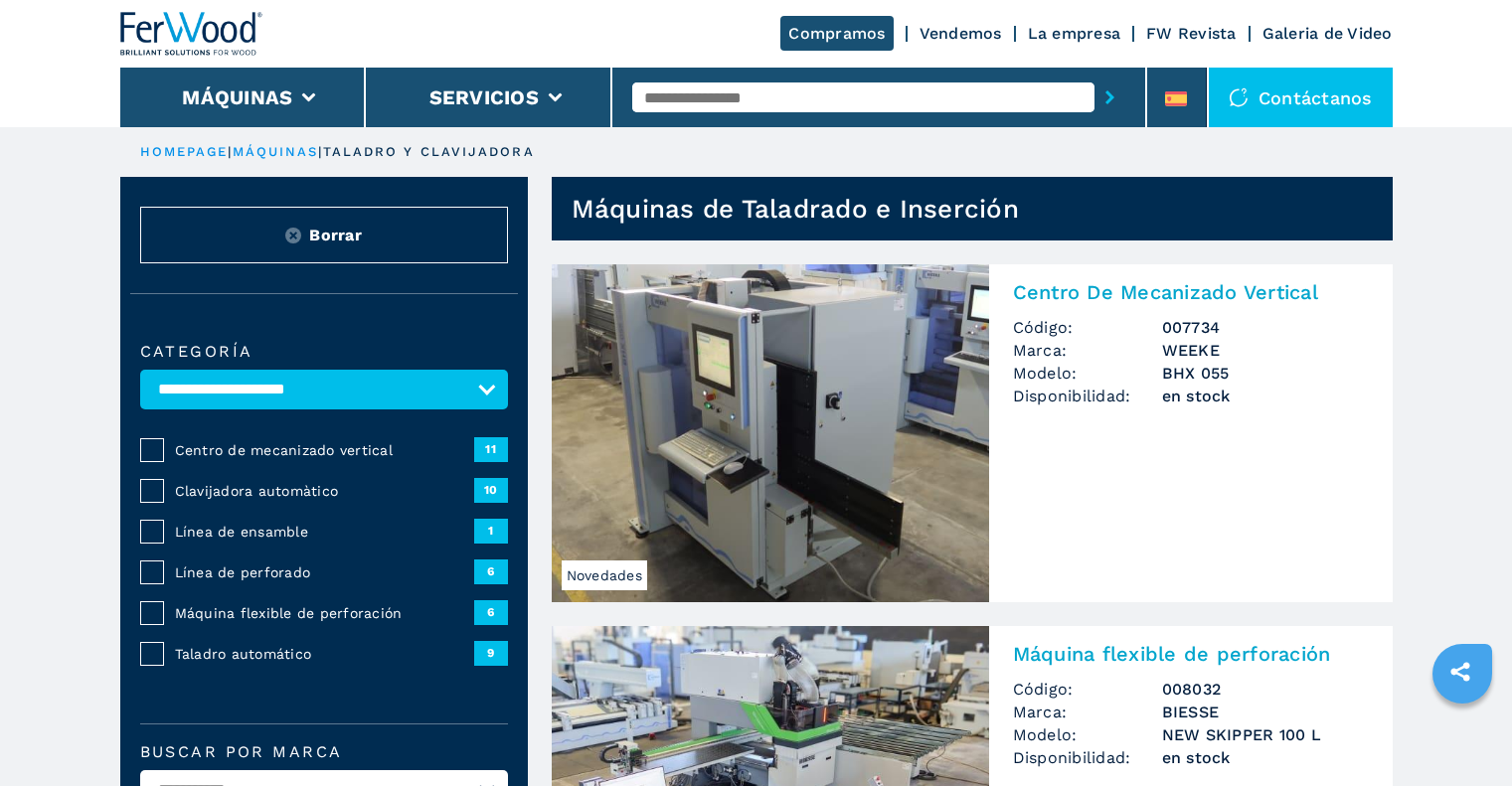 scroll, scrollTop: 0, scrollLeft: 0, axis: both 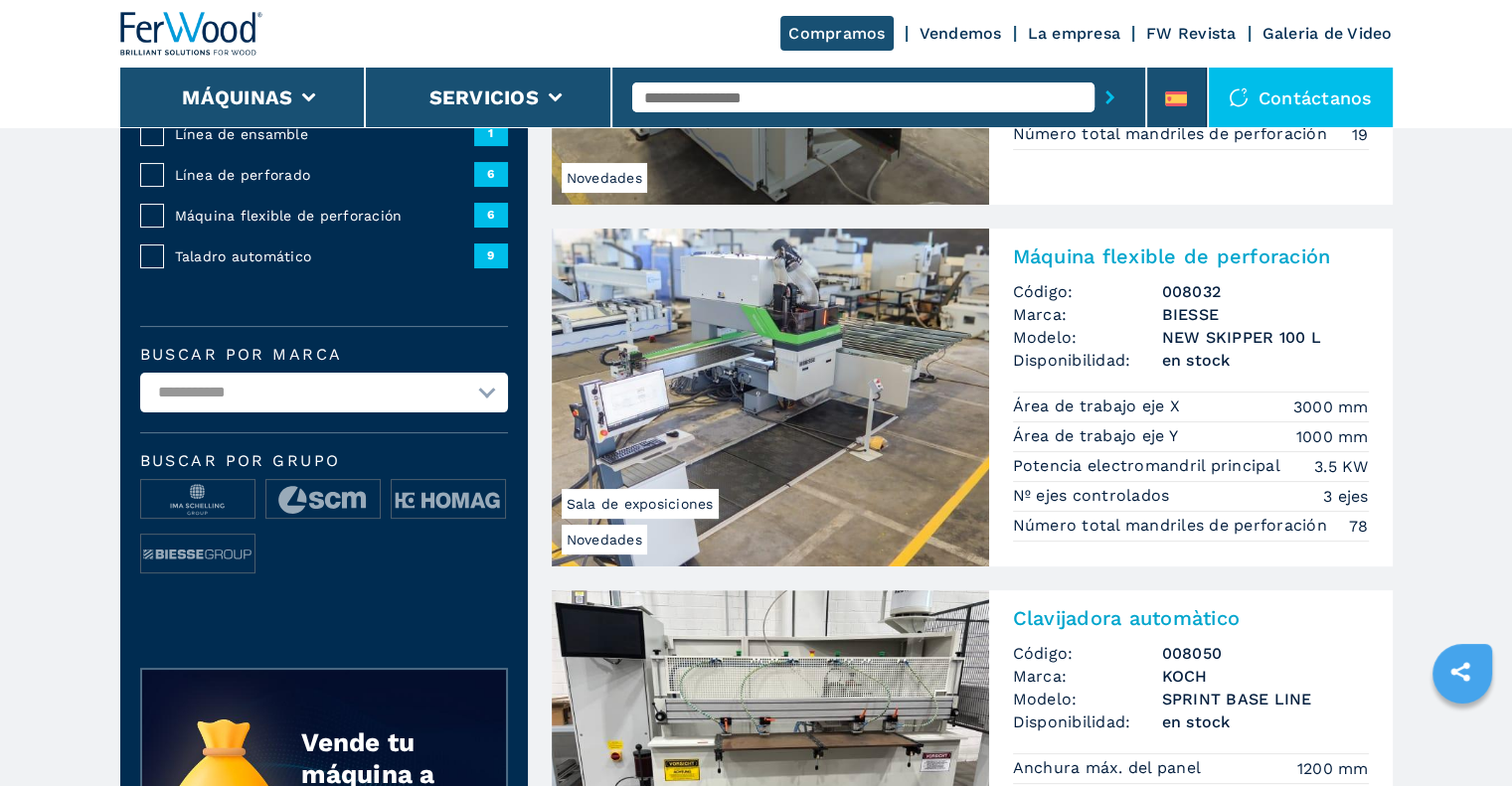 click at bounding box center [770, 397] 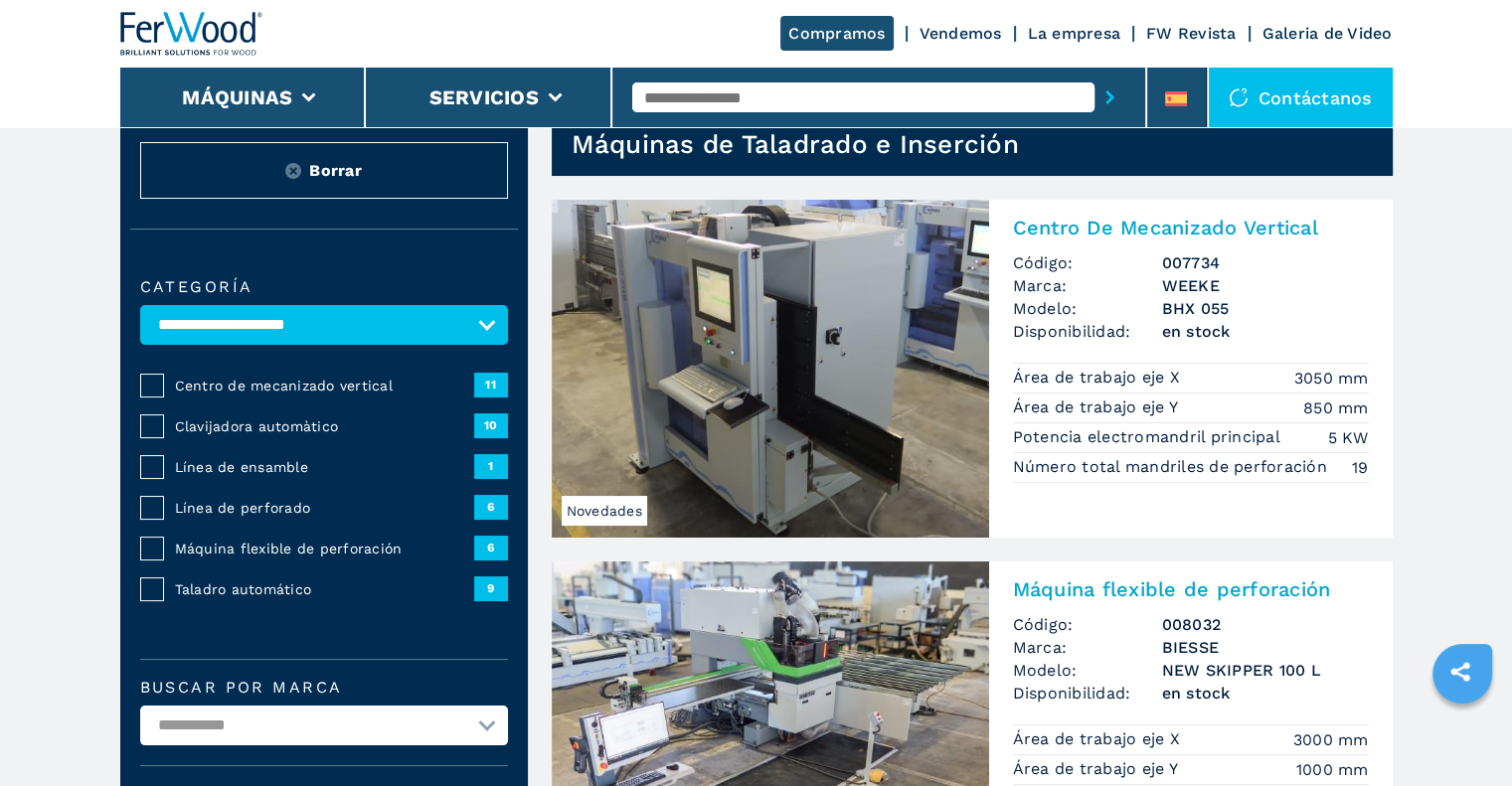 scroll, scrollTop: 235, scrollLeft: 0, axis: vertical 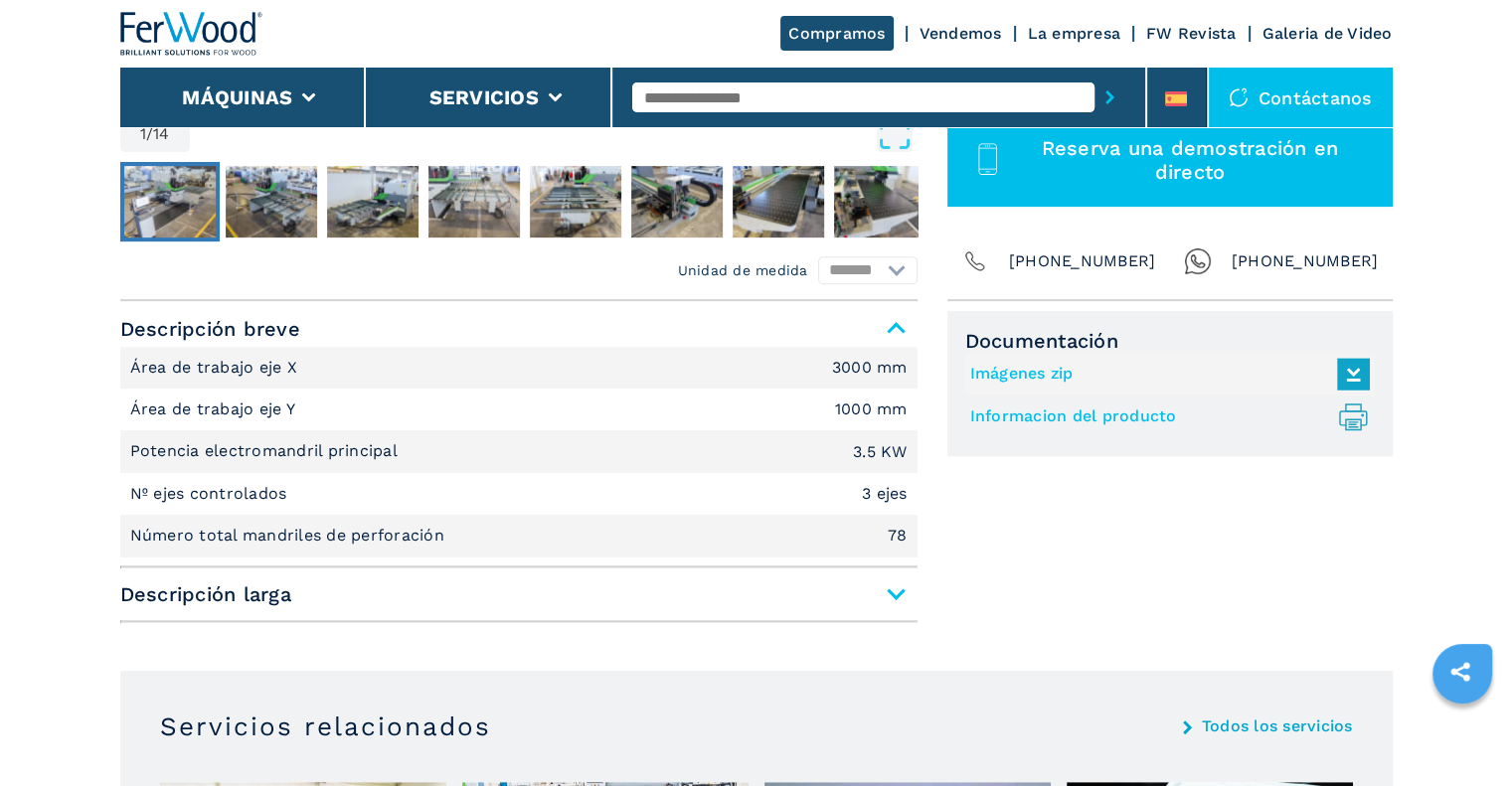 click on "Descripción larga" at bounding box center [519, 594] 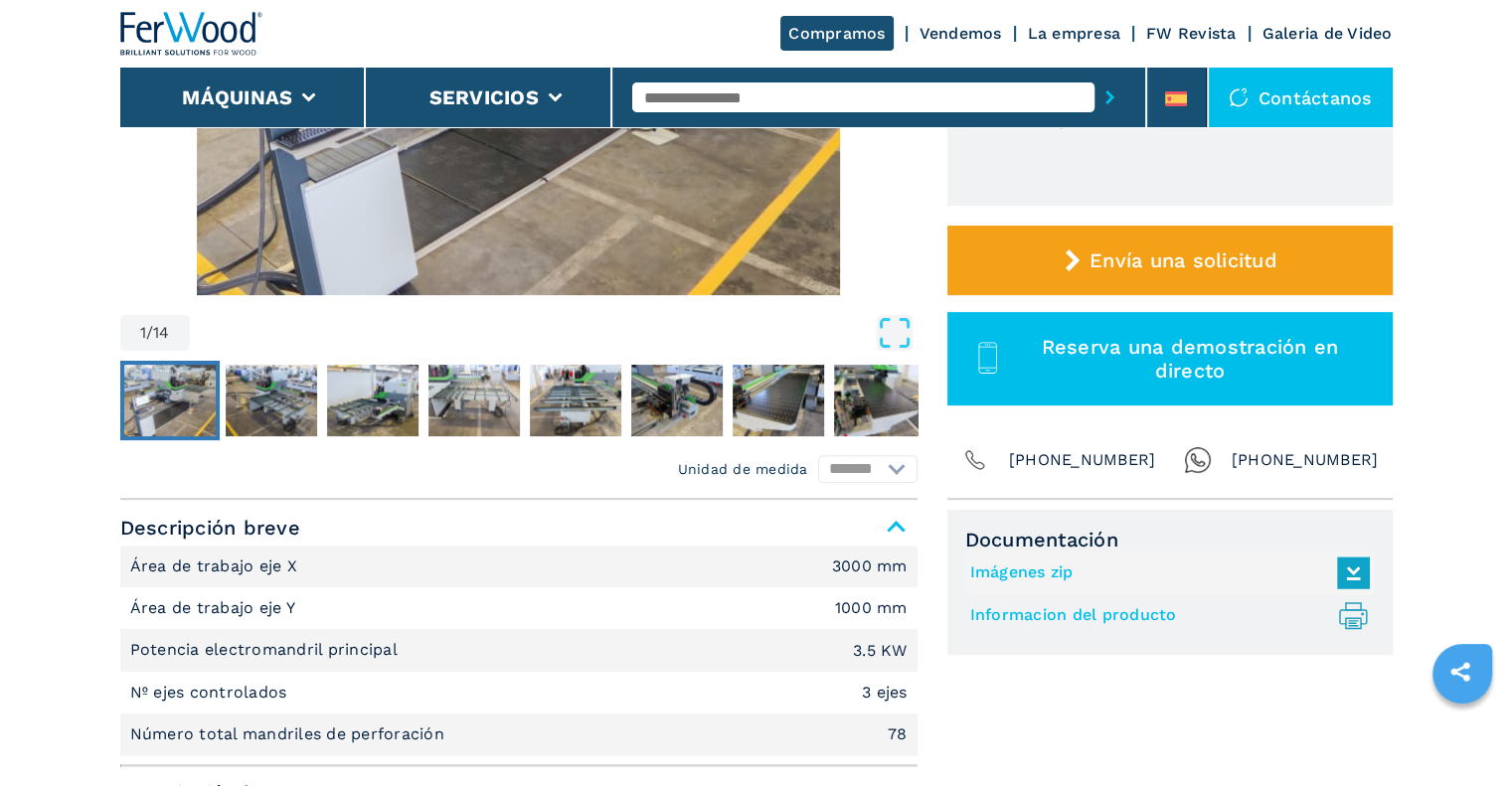 scroll, scrollTop: 0, scrollLeft: 0, axis: both 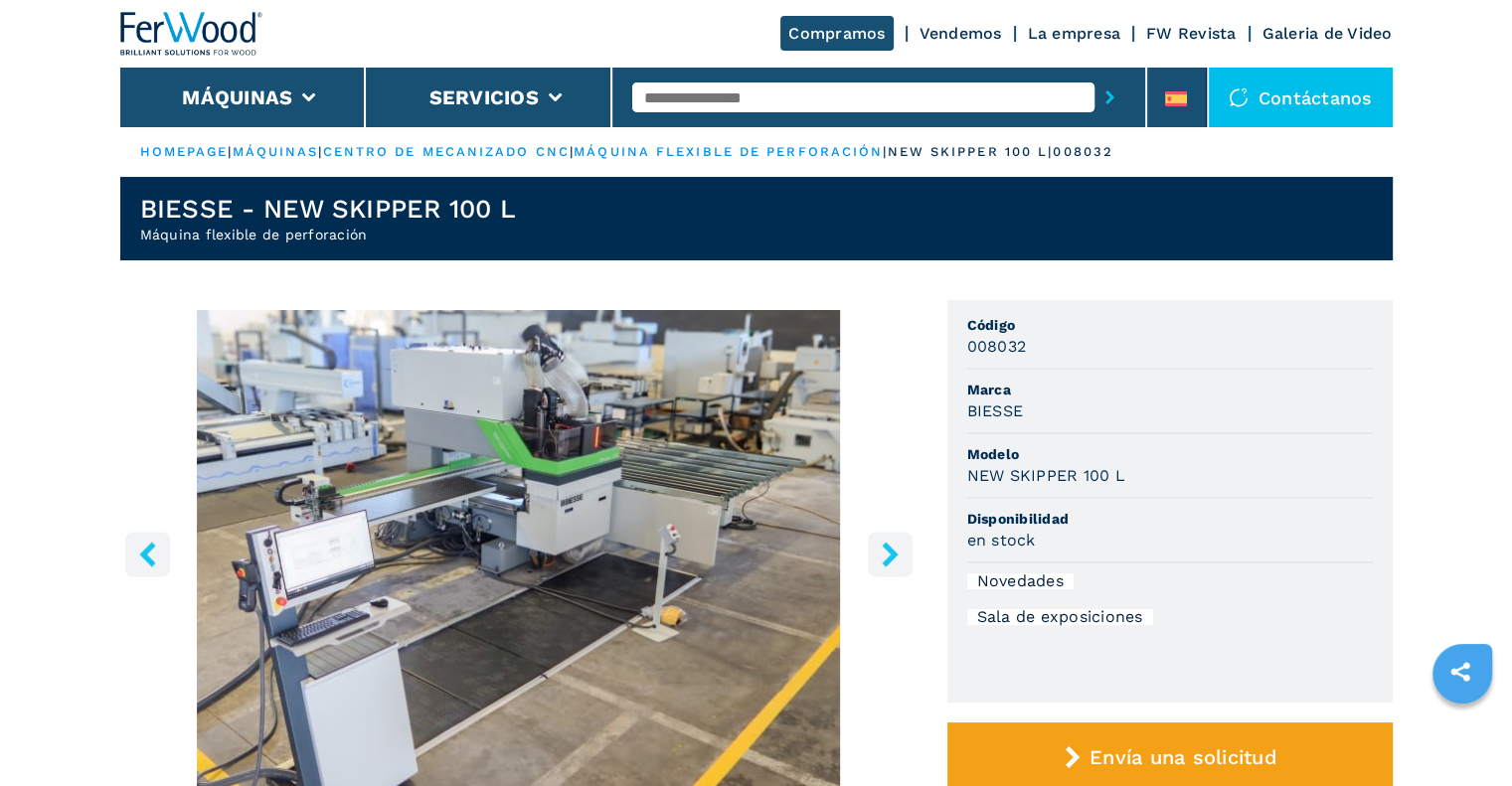 click 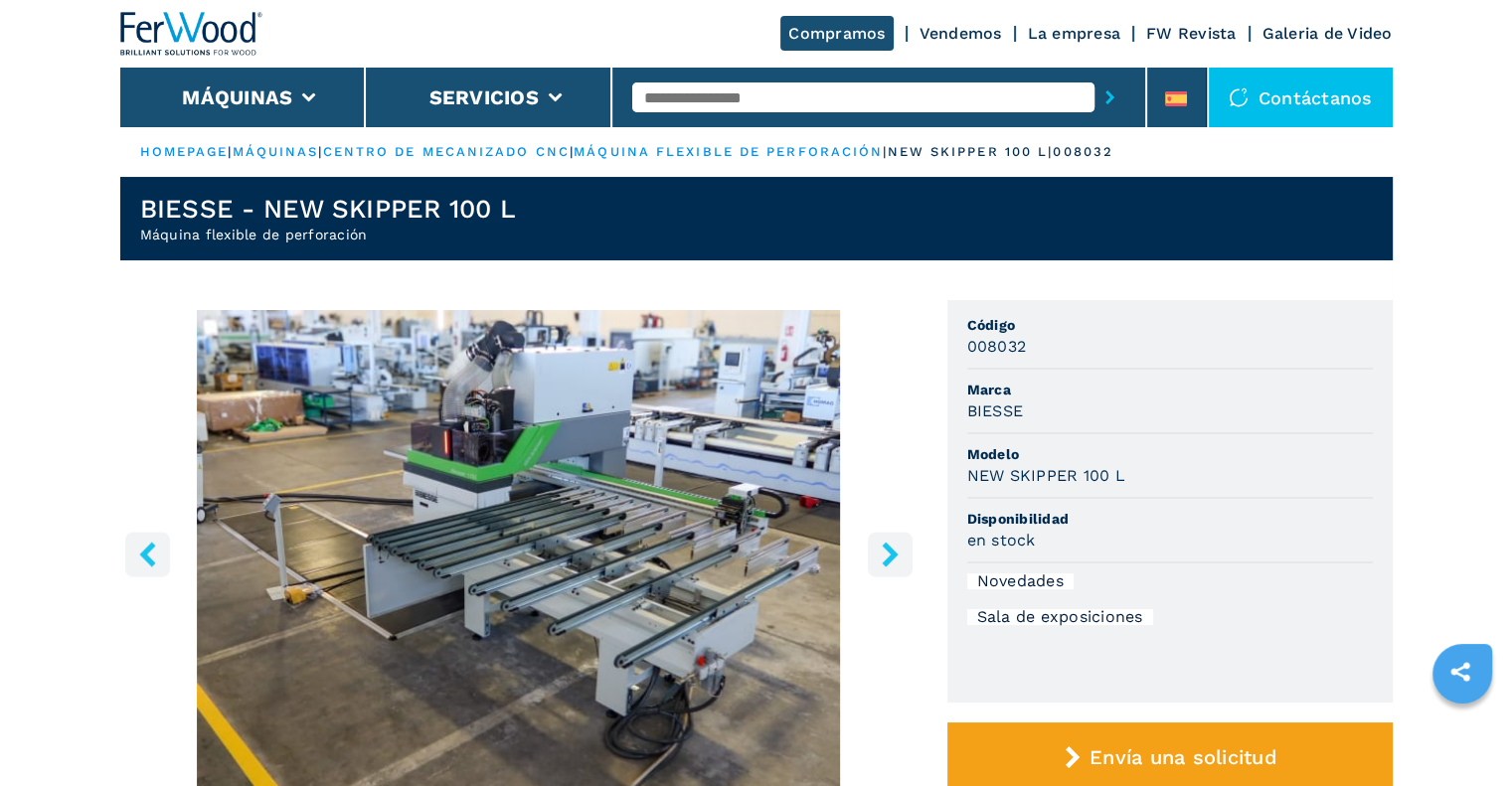 click 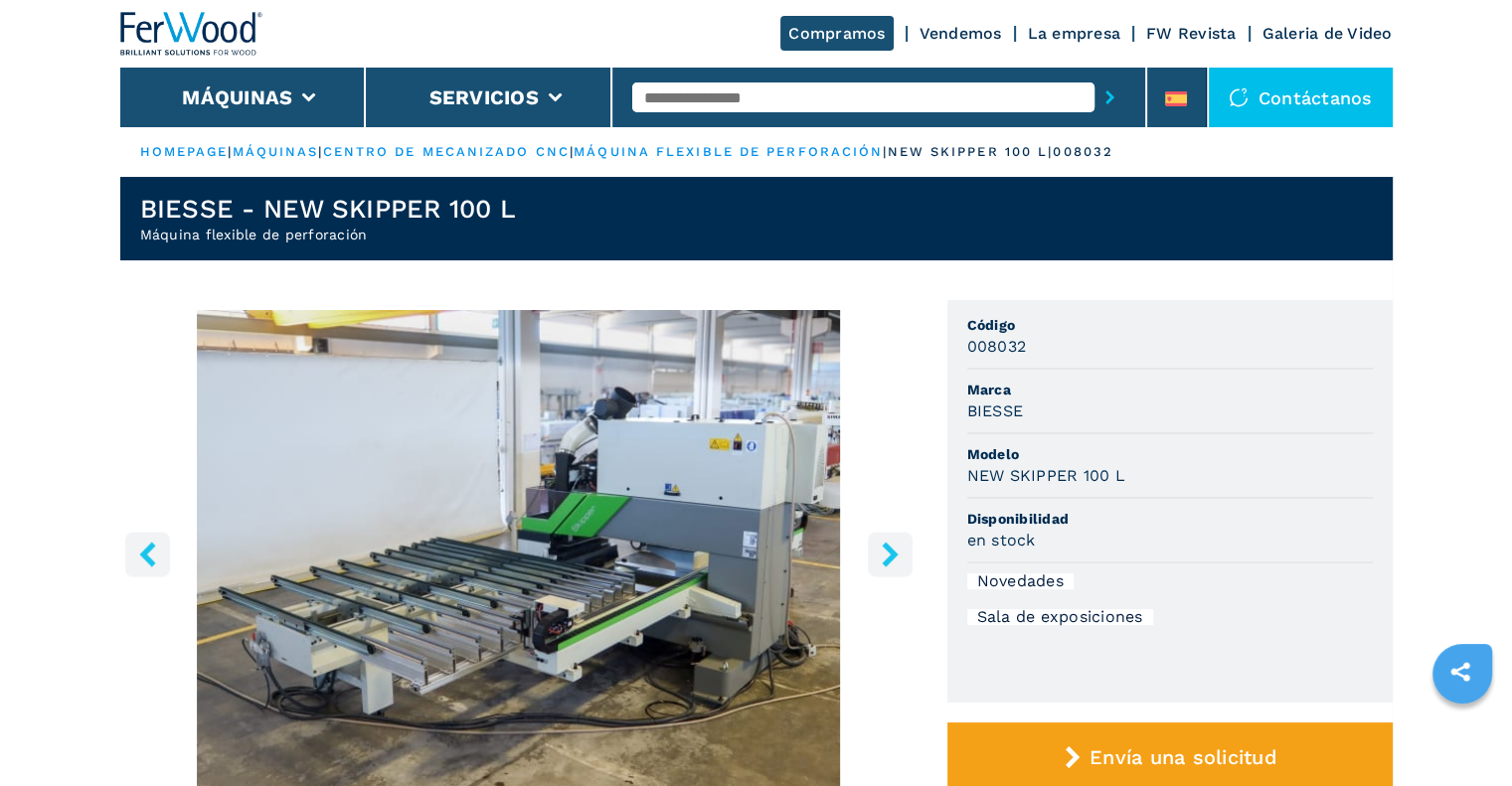 click 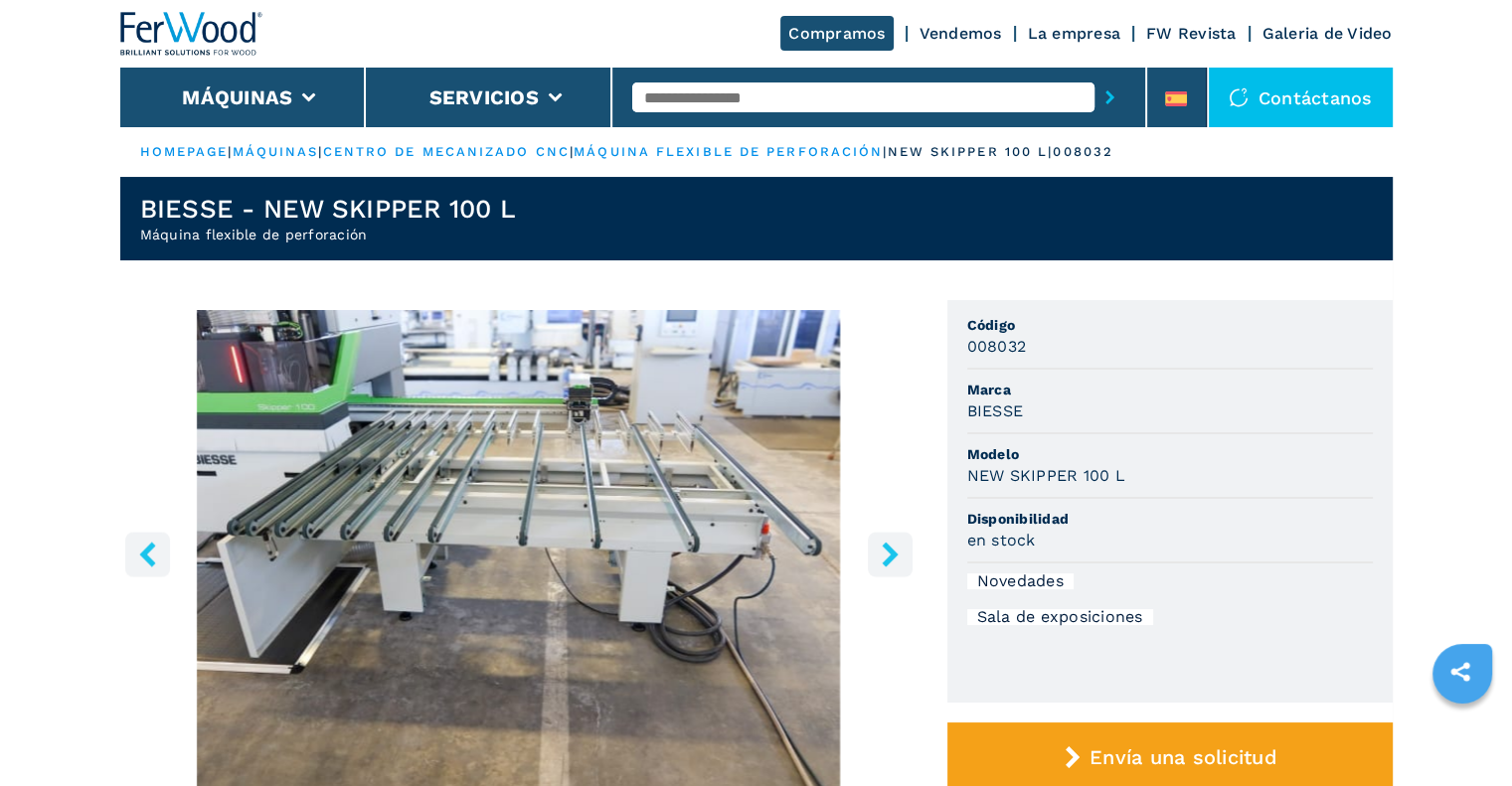 click 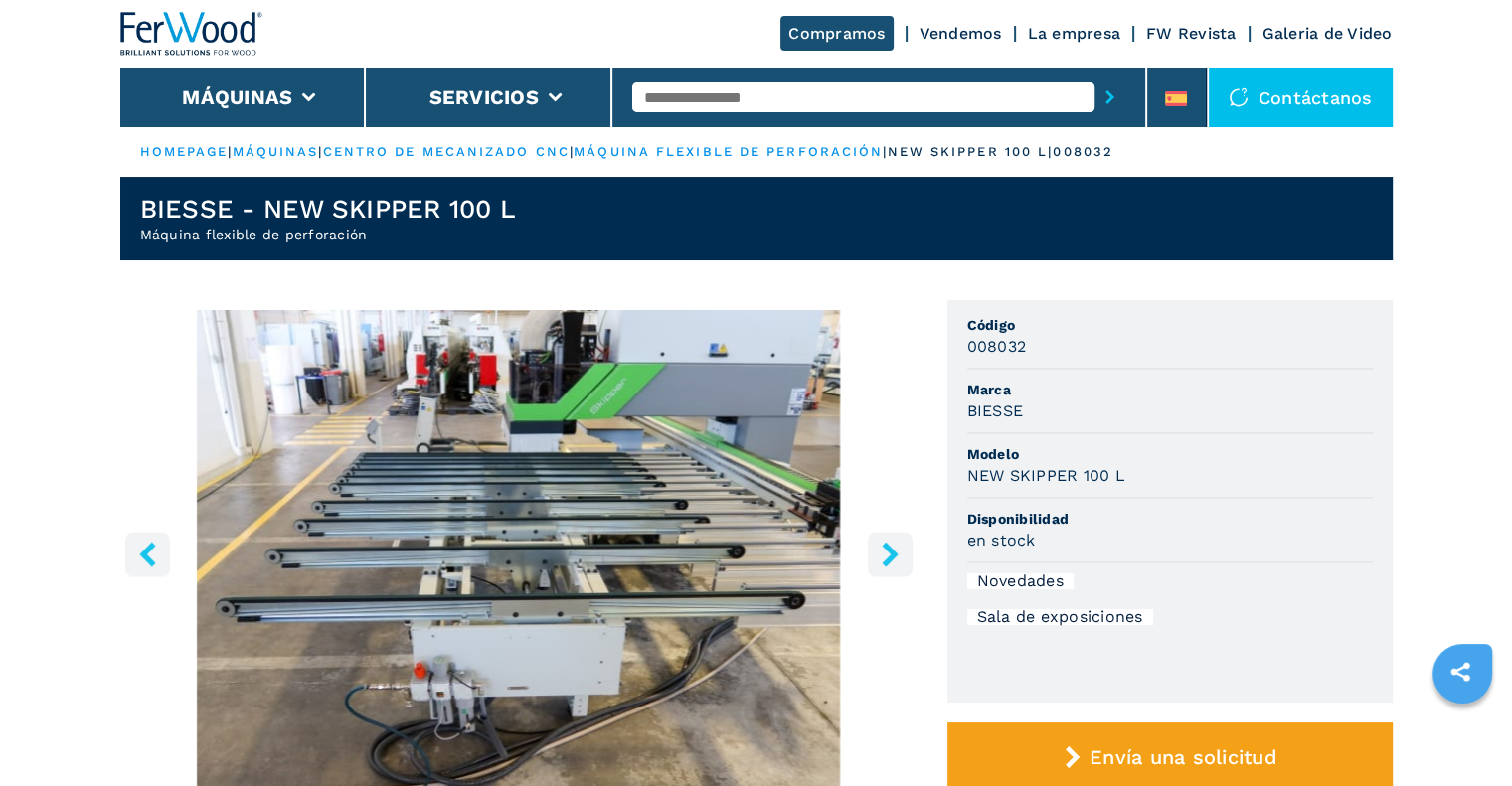 click 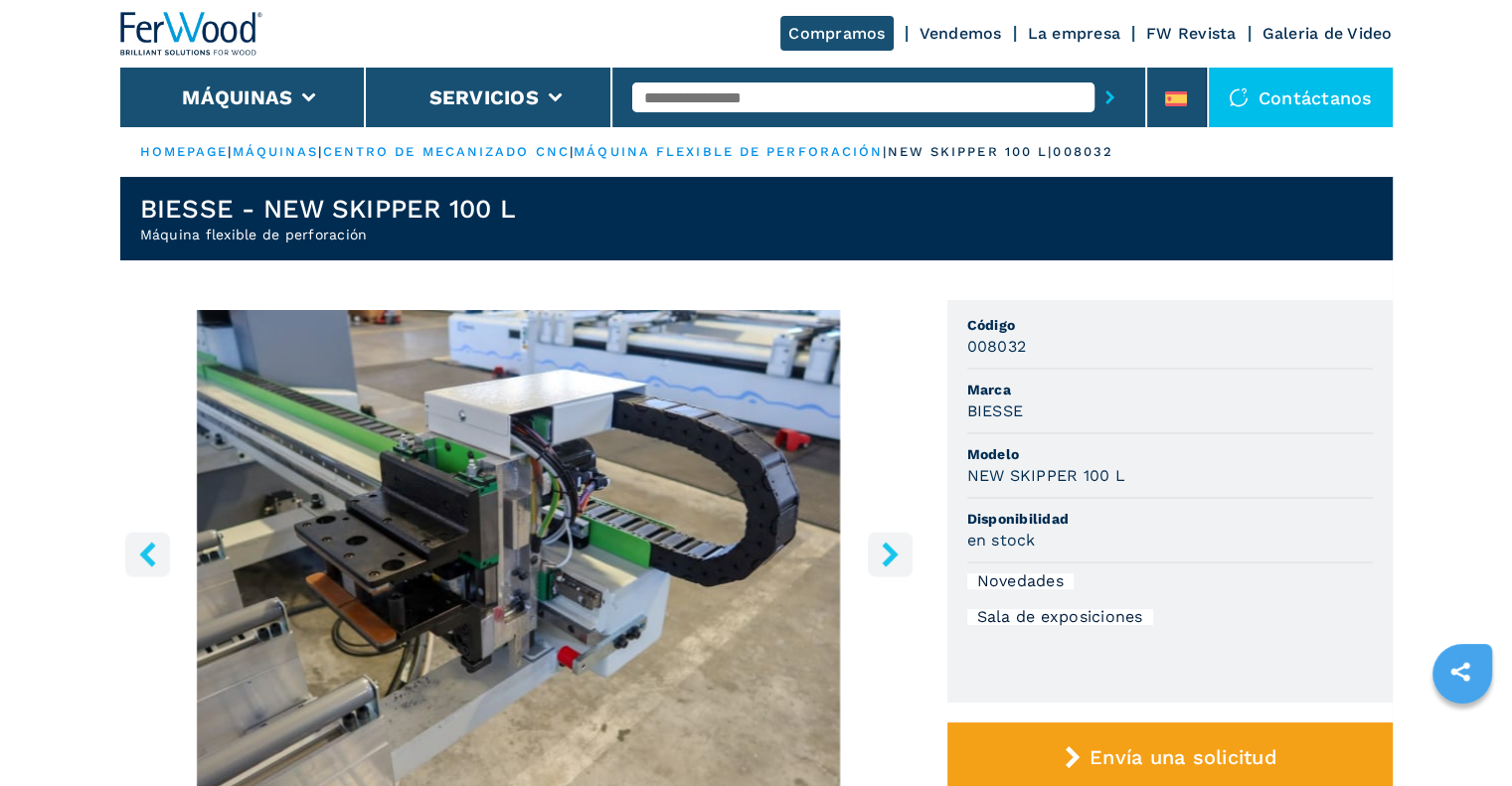 click 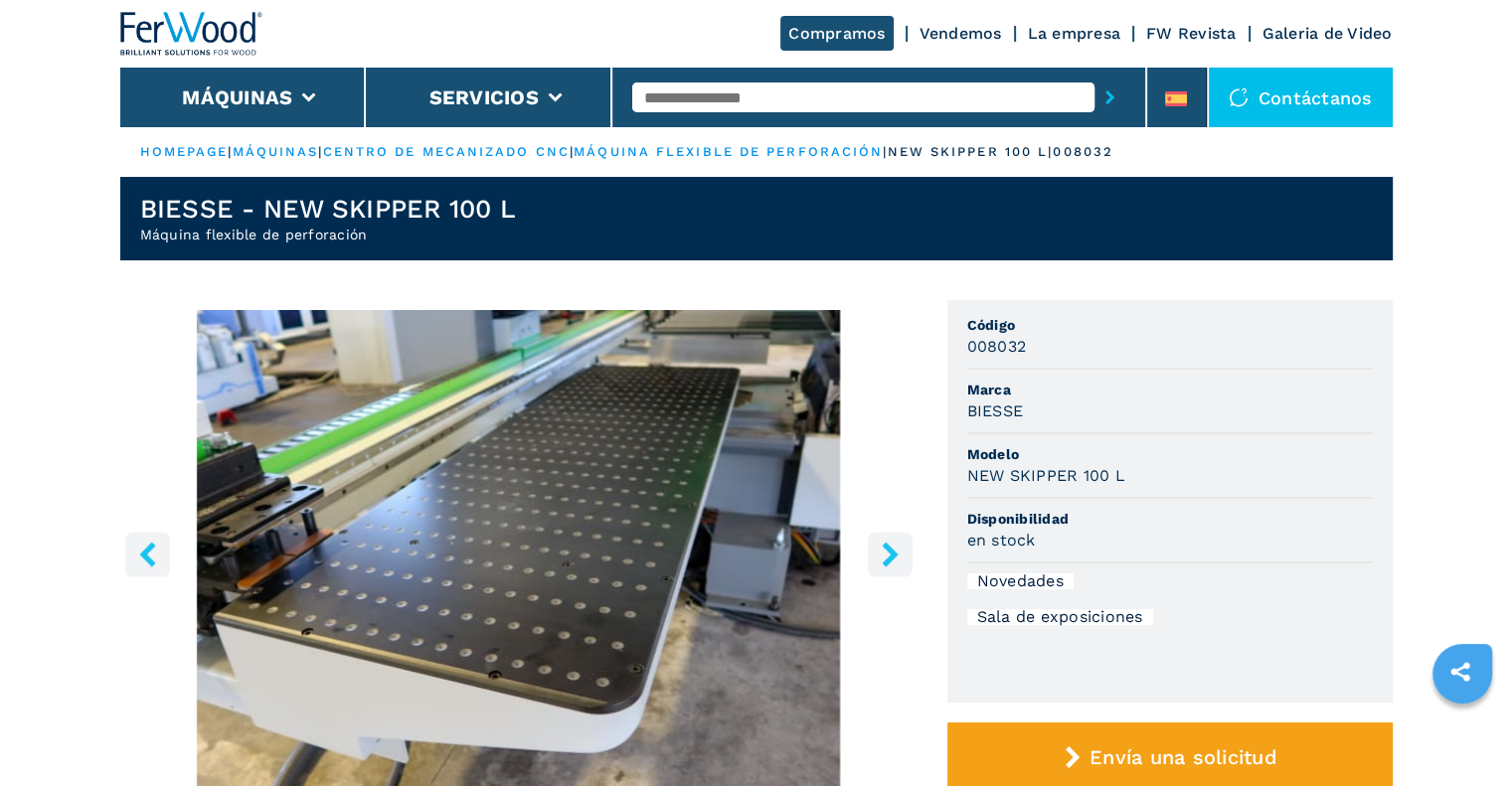 click on "máquina flexible de perforación" at bounding box center (728, 151) 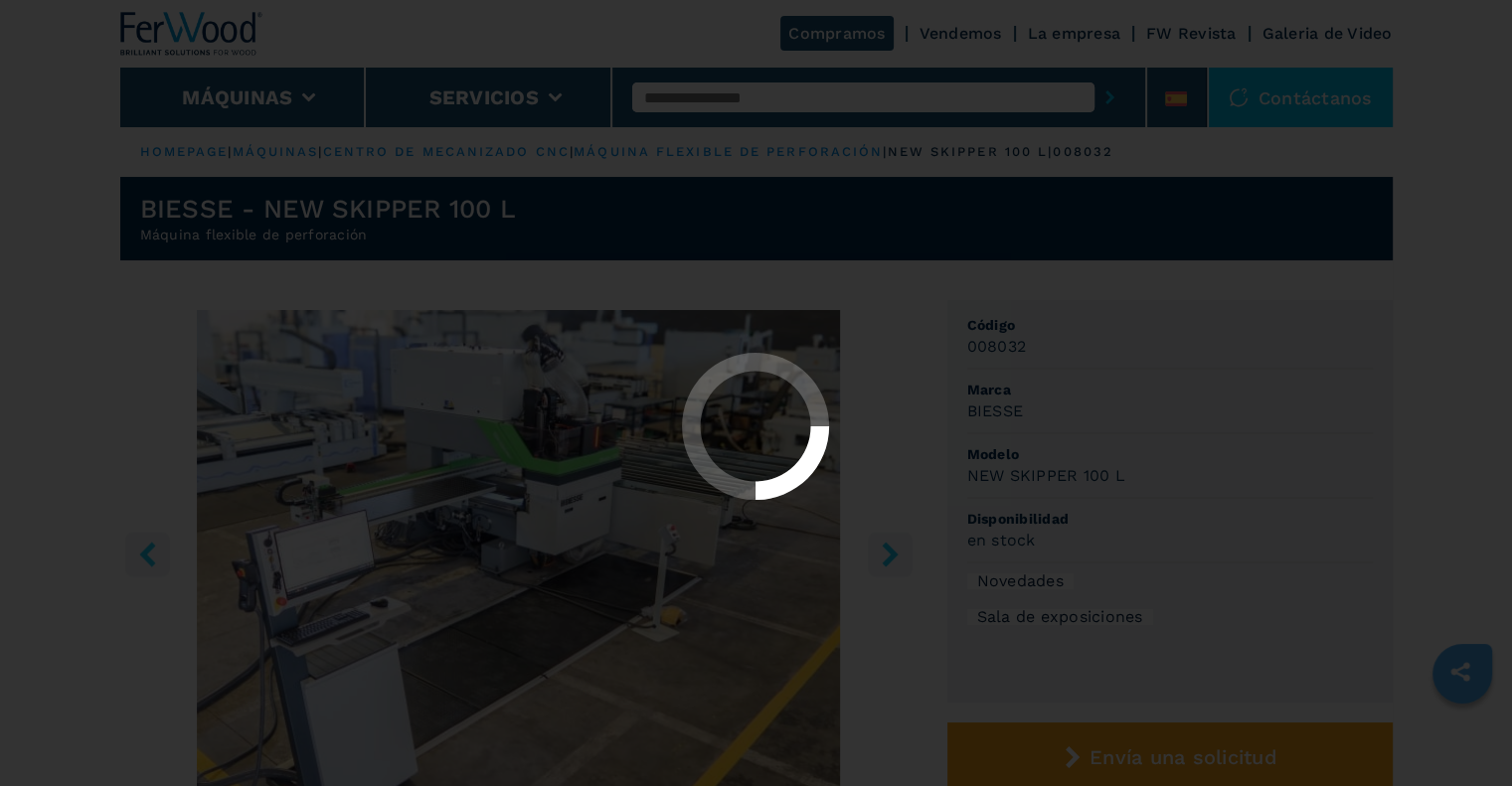 select on "**********" 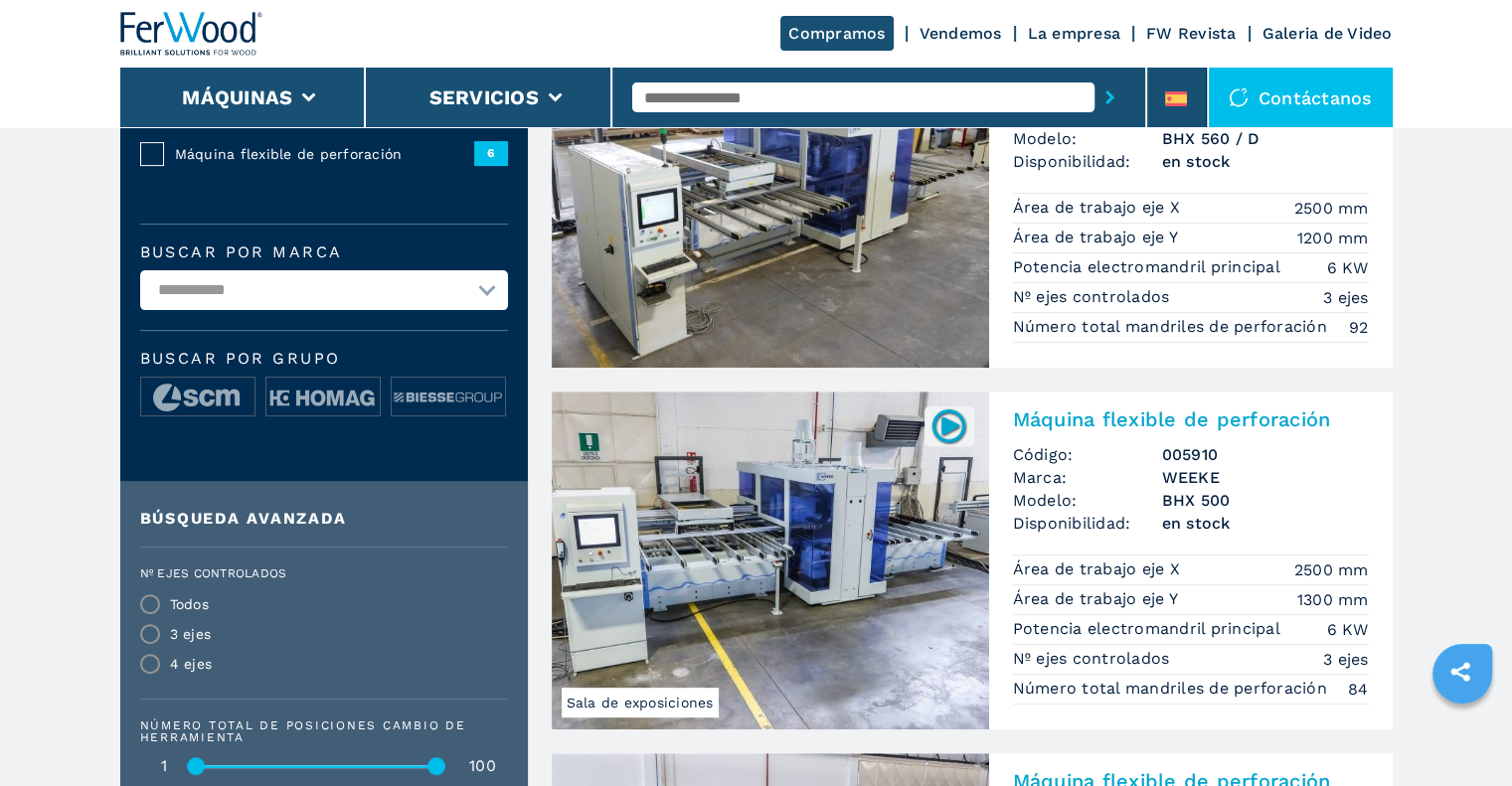 scroll, scrollTop: 497, scrollLeft: 0, axis: vertical 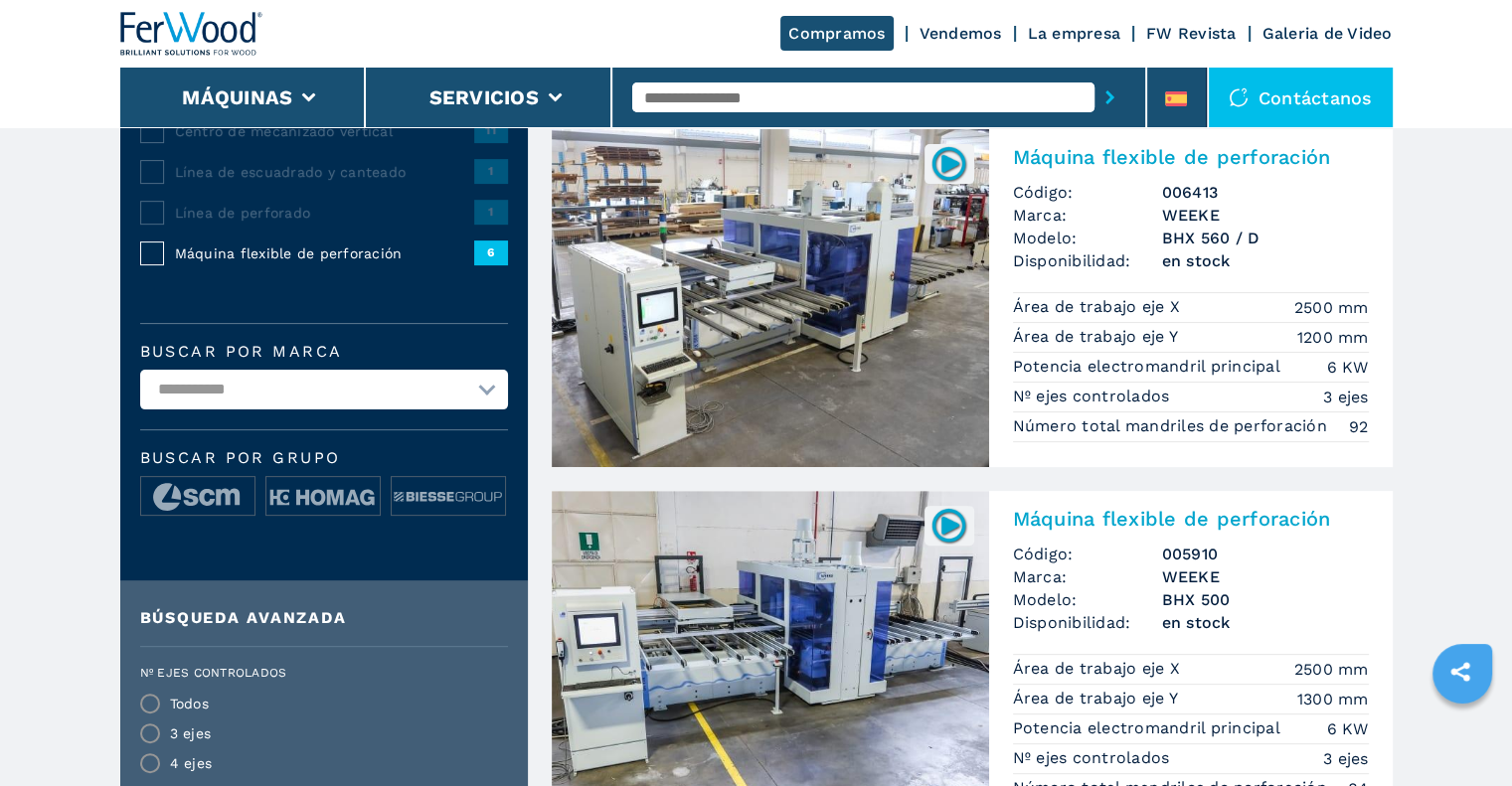 click at bounding box center (770, 298) 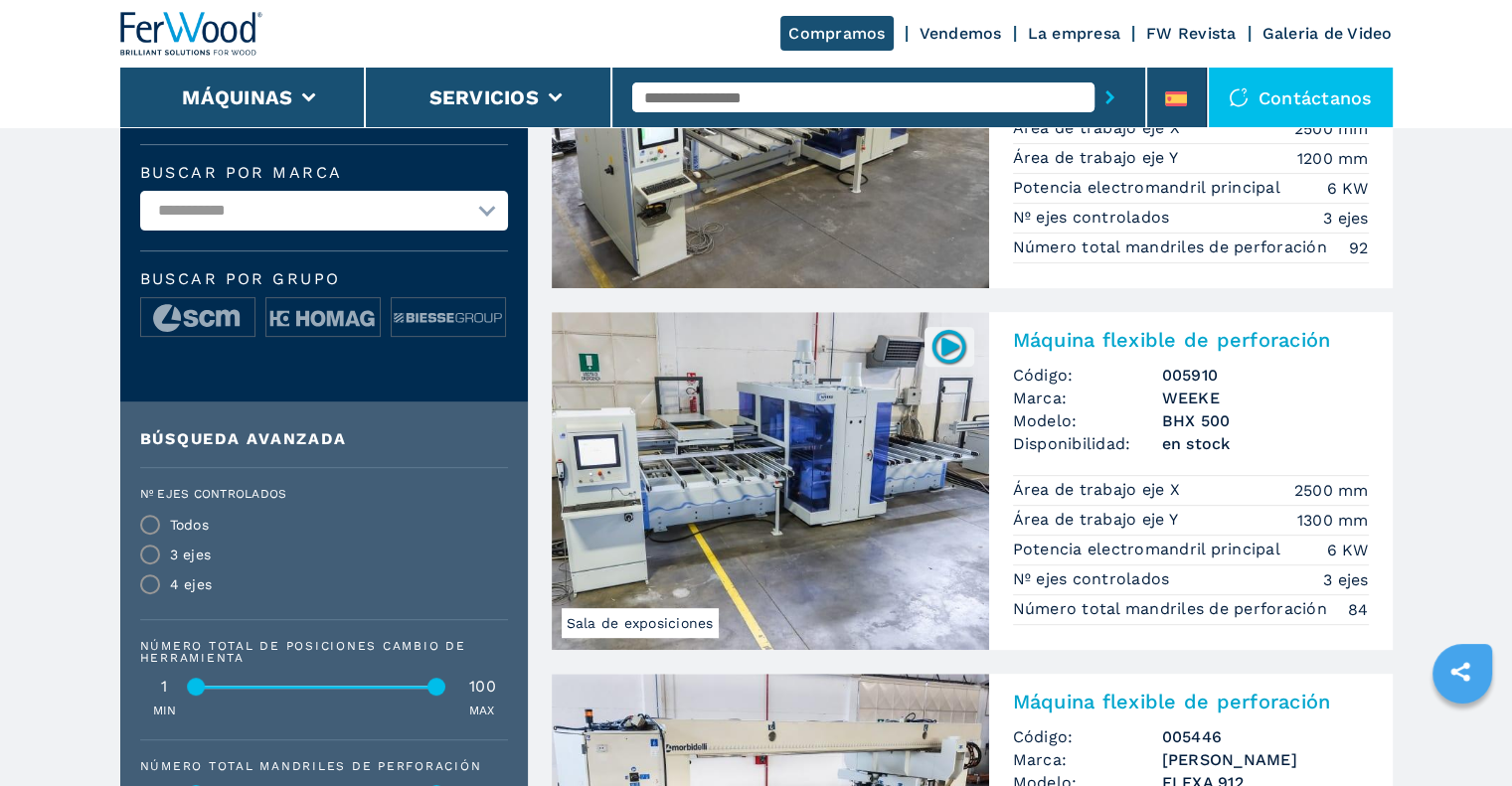 scroll, scrollTop: 696, scrollLeft: 0, axis: vertical 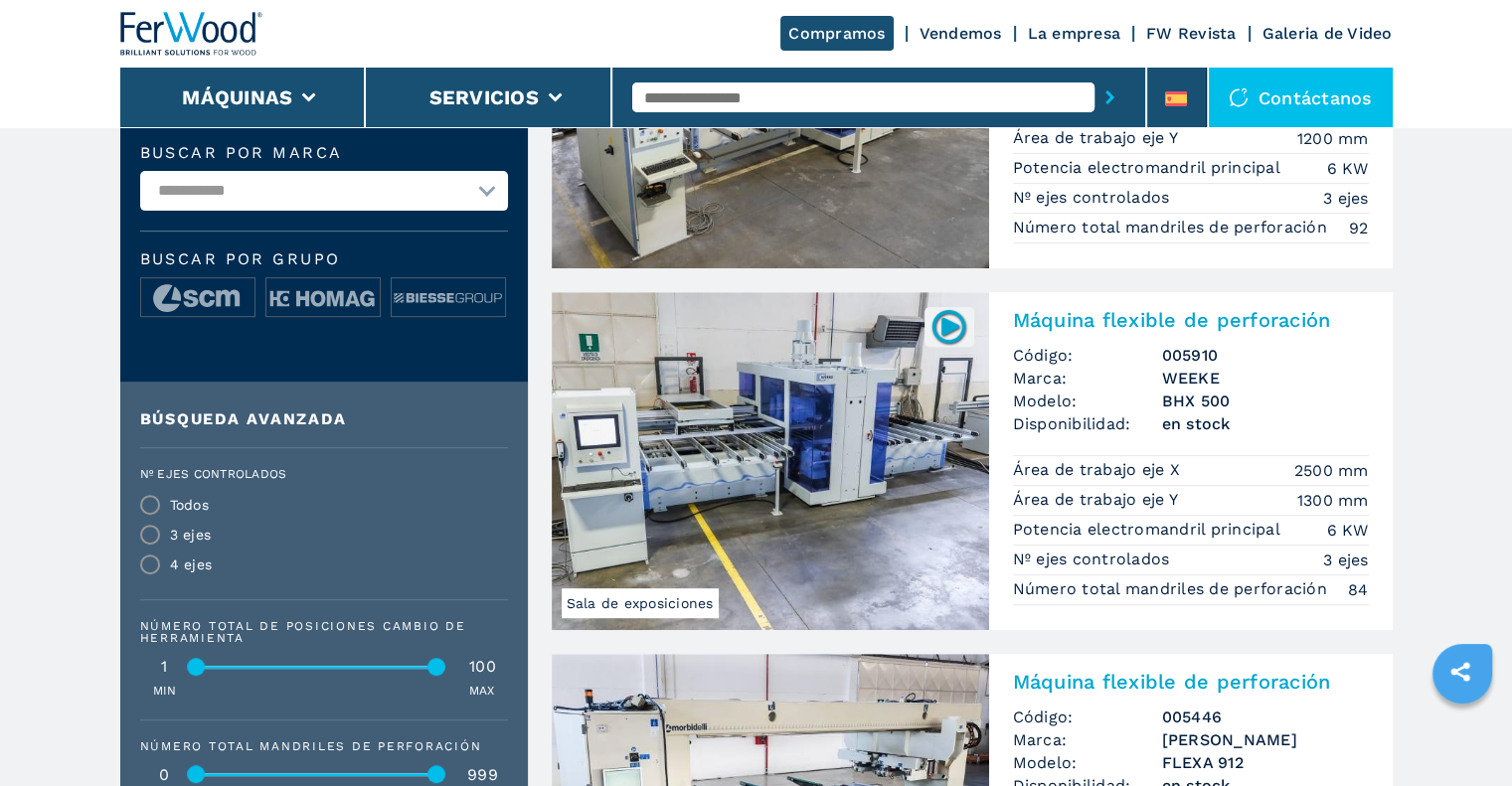 click at bounding box center [770, 461] 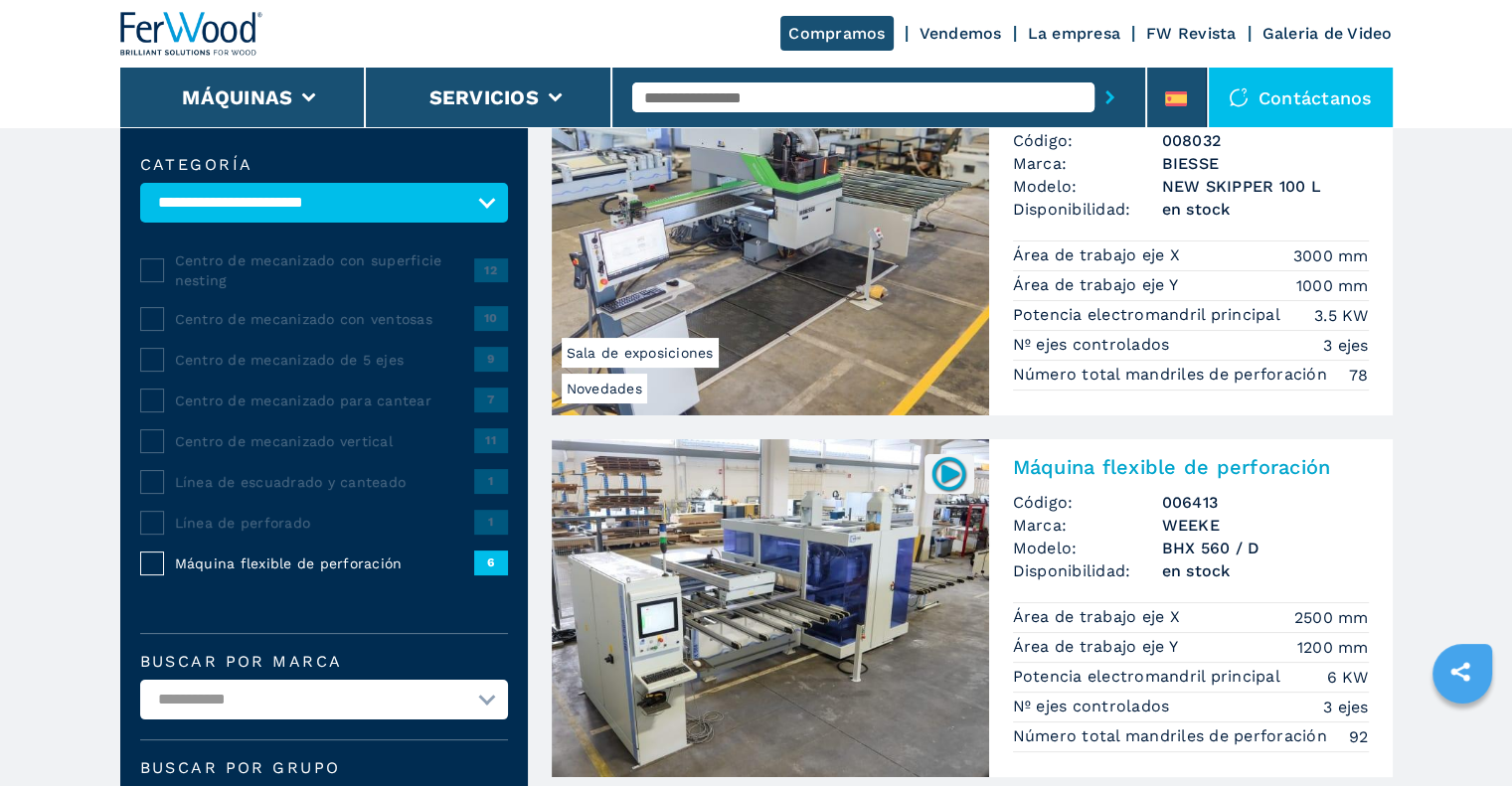 scroll, scrollTop: 298, scrollLeft: 0, axis: vertical 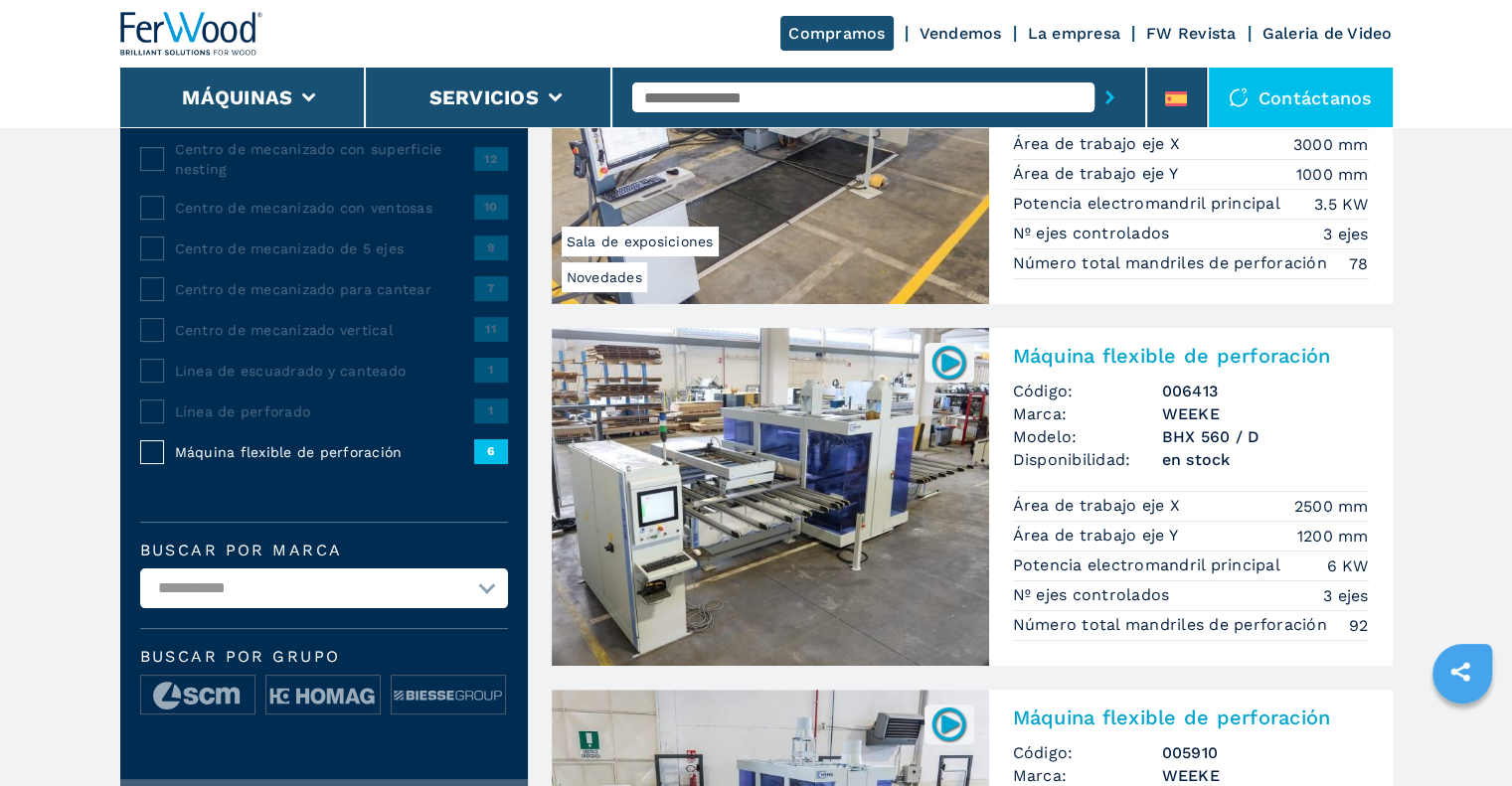 click at bounding box center [770, 497] 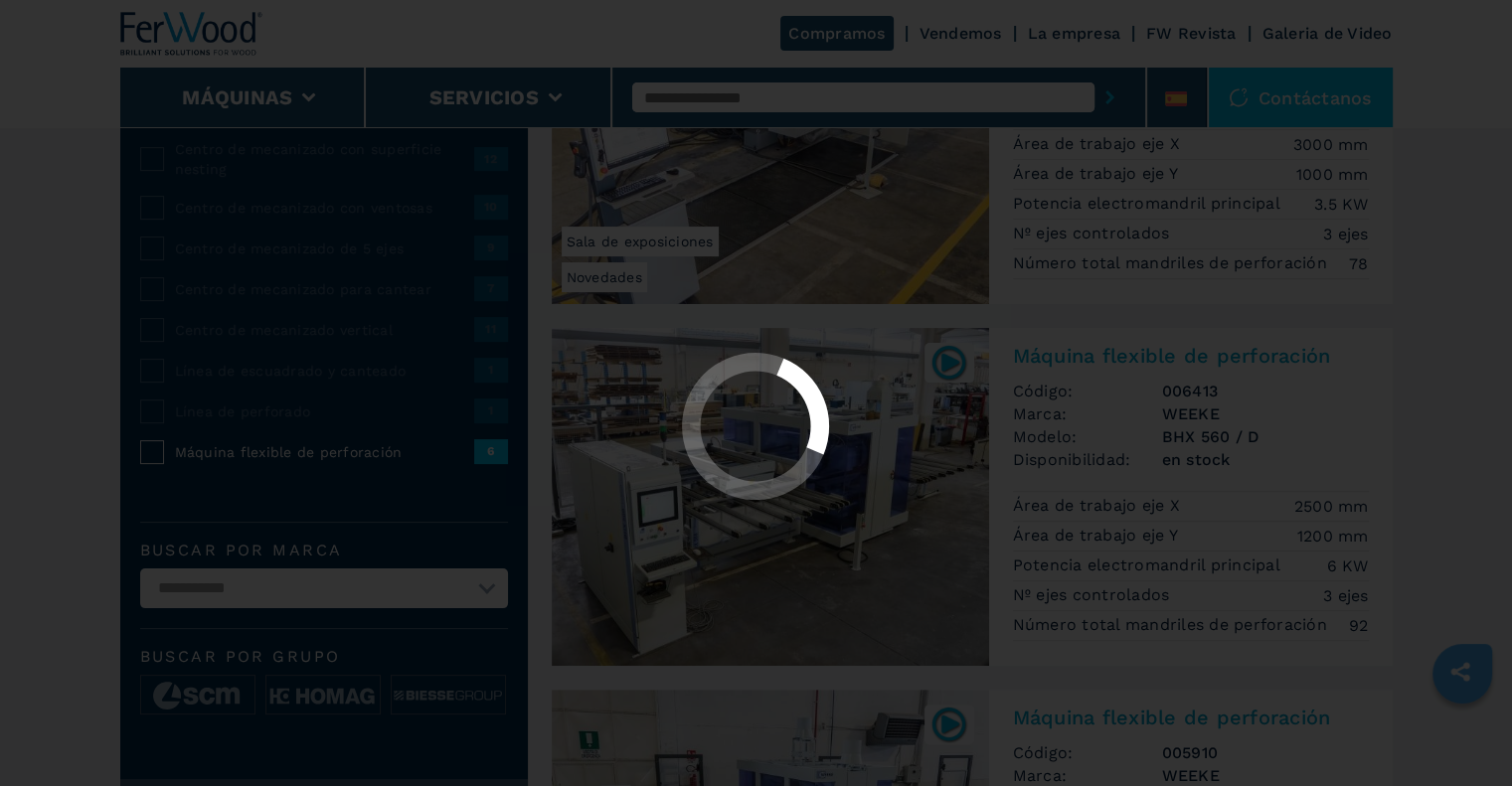 scroll, scrollTop: 0, scrollLeft: 0, axis: both 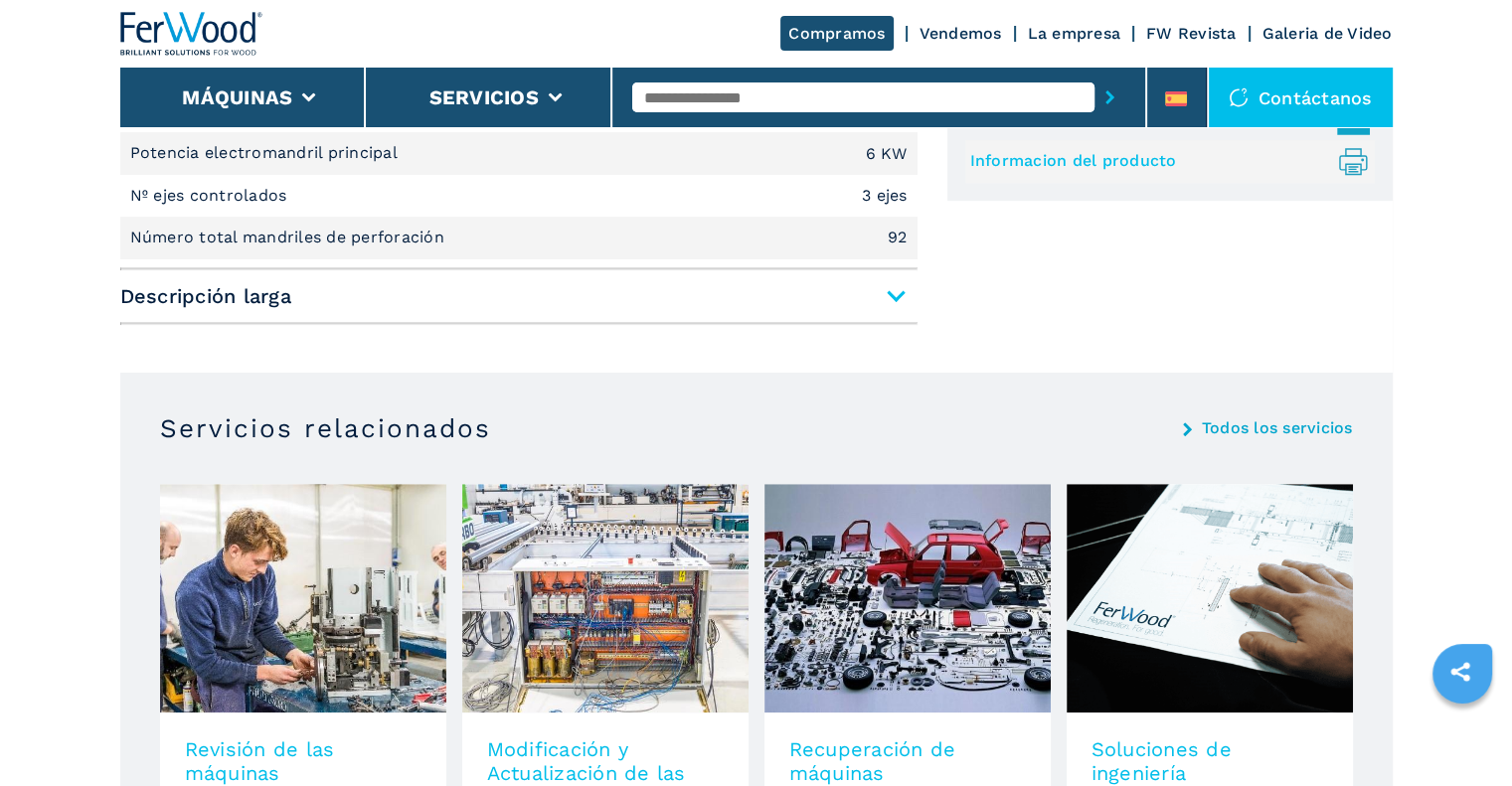 click on "Descripción larga" at bounding box center (519, 296) 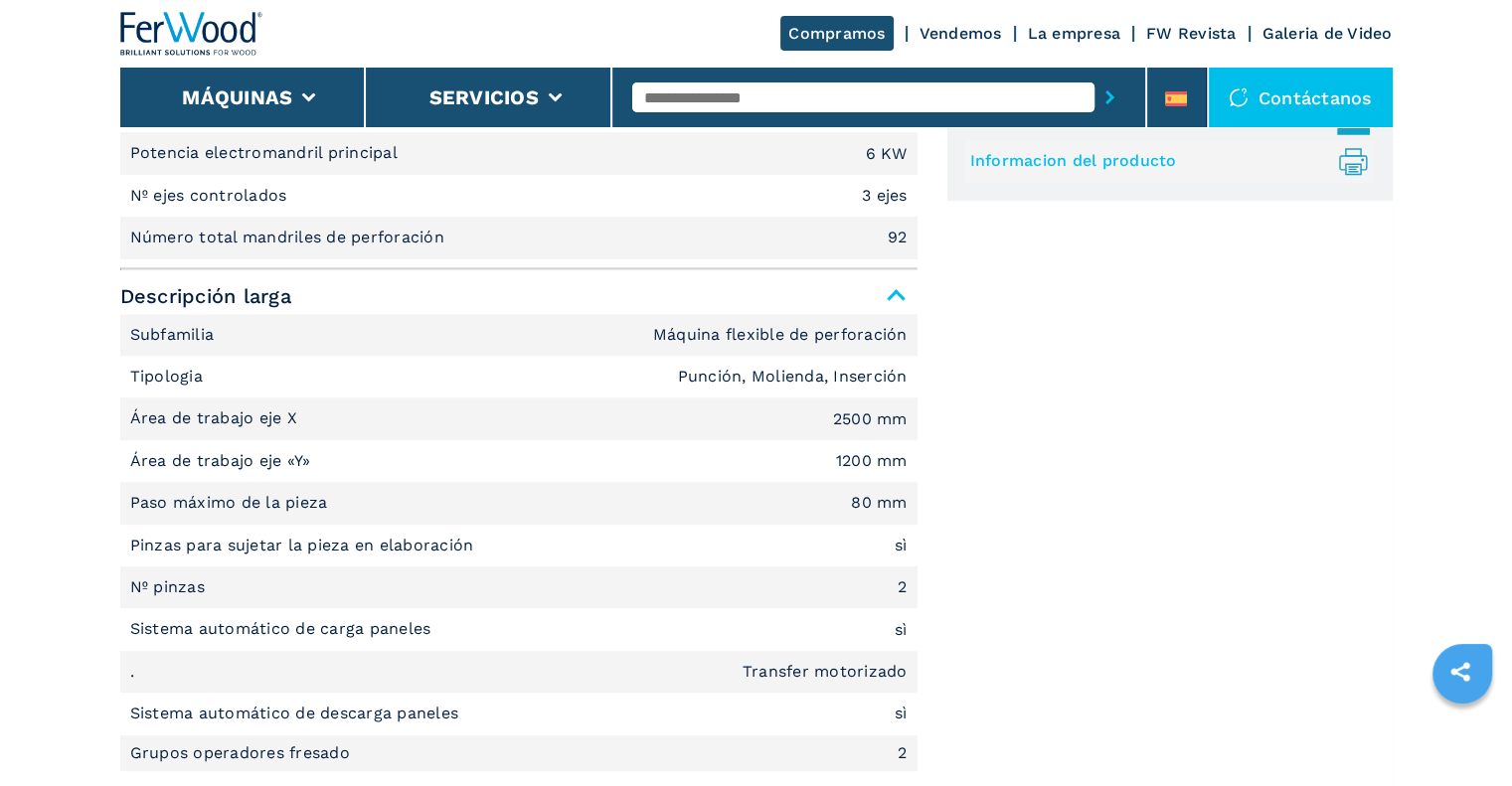 scroll, scrollTop: 0, scrollLeft: 0, axis: both 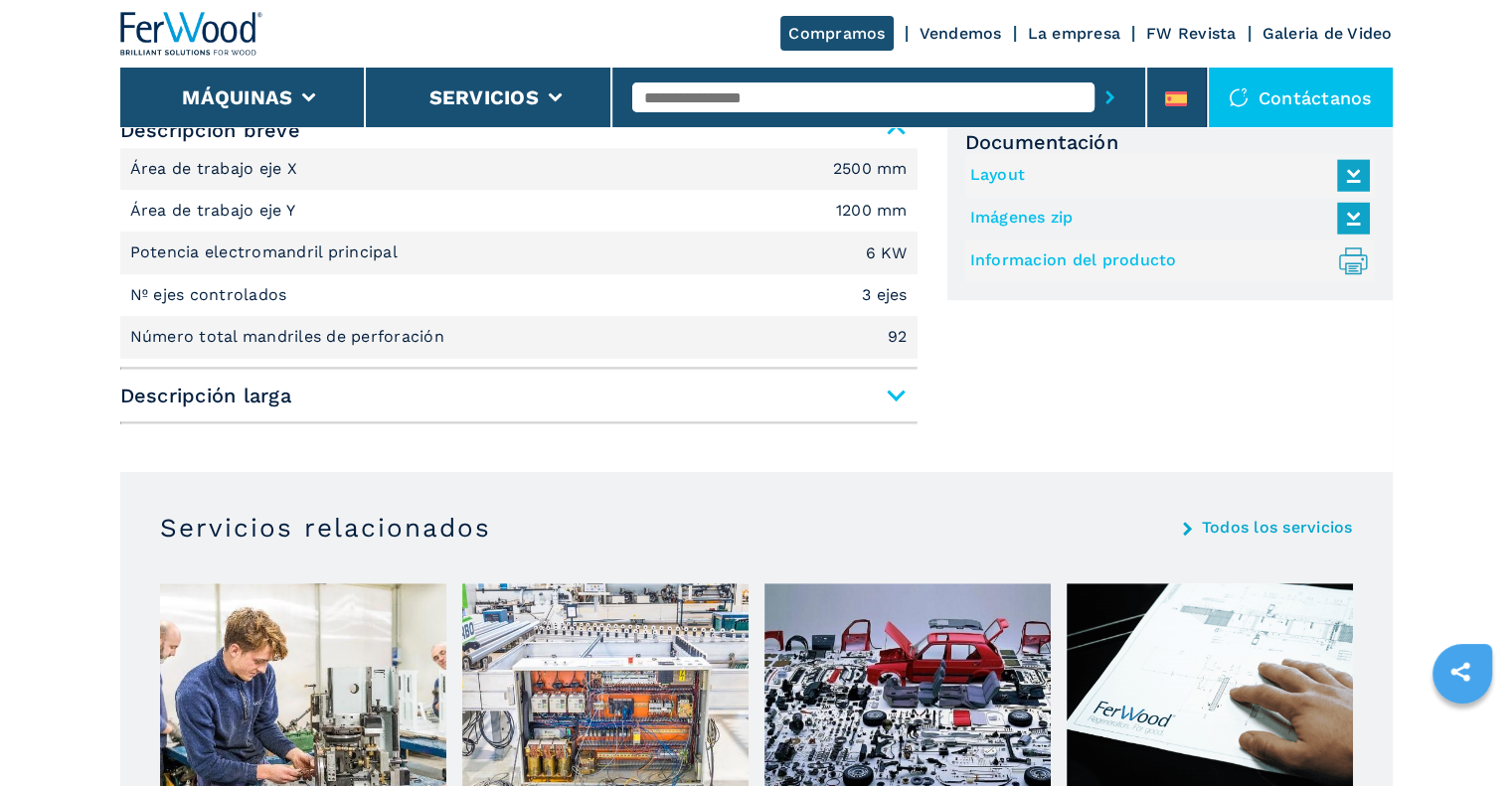 click on "Descripción larga" at bounding box center [519, 395] 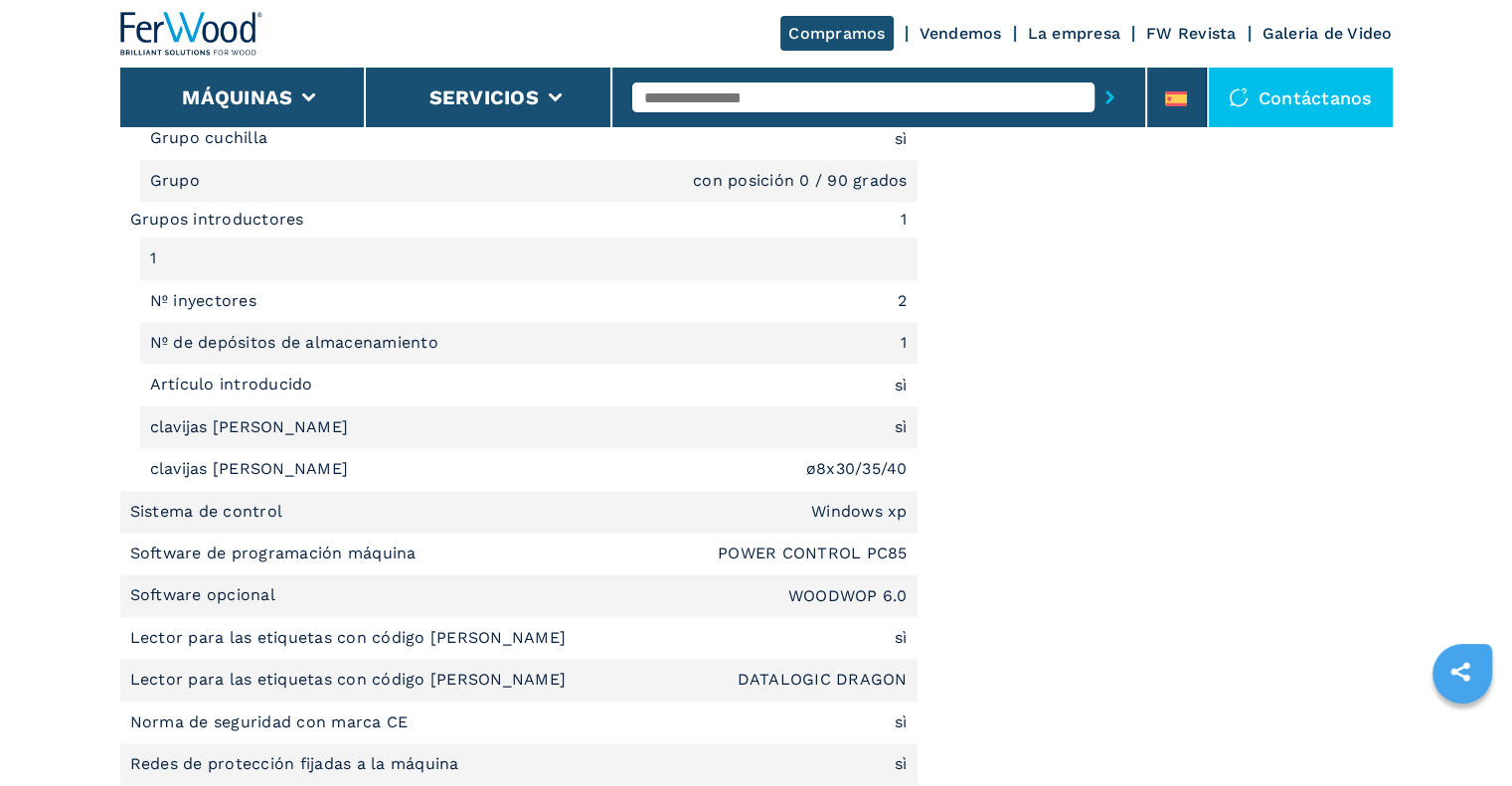 scroll, scrollTop: 2683, scrollLeft: 0, axis: vertical 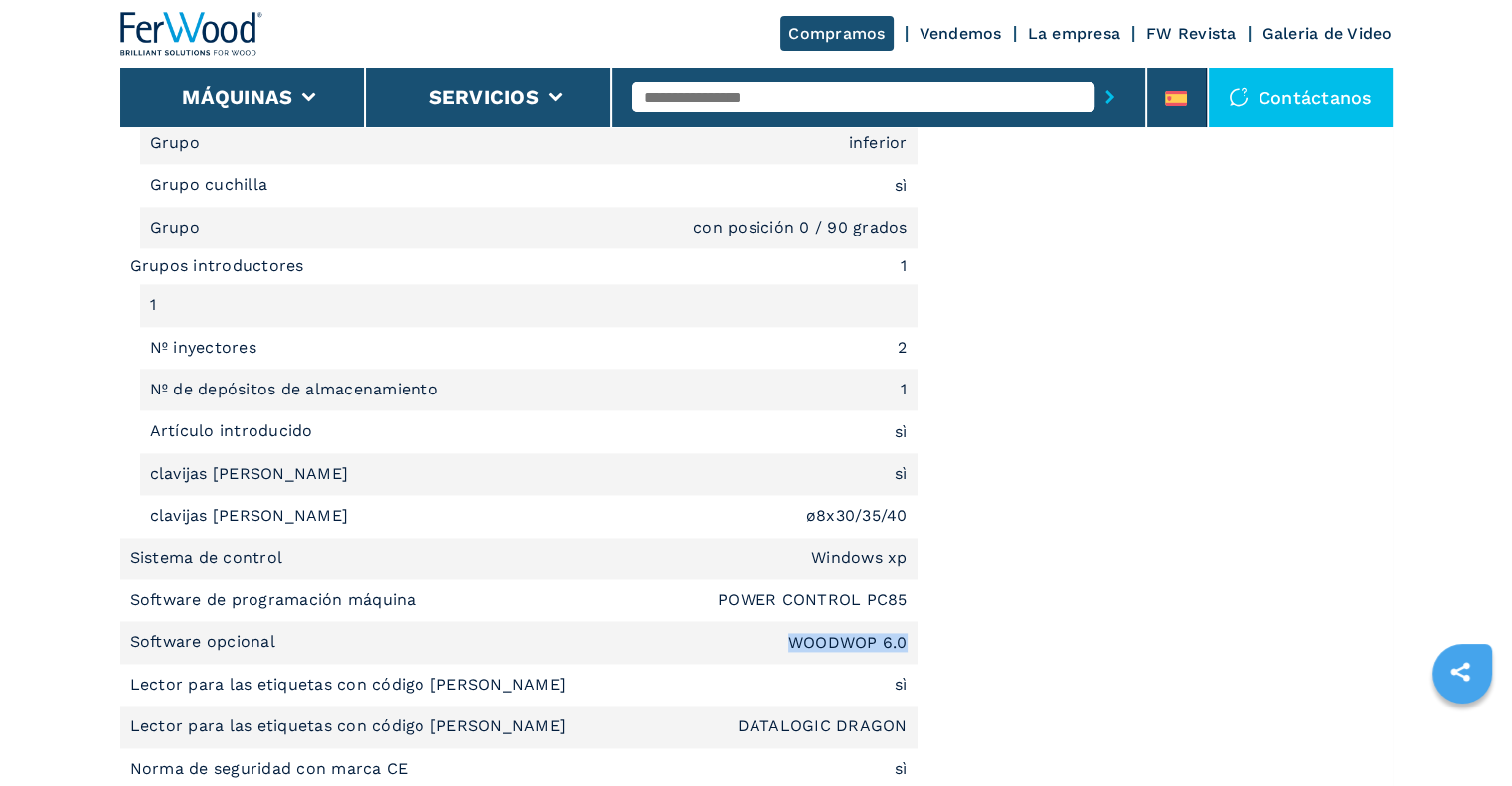 drag, startPoint x: 791, startPoint y: 647, endPoint x: 915, endPoint y: 643, distance: 124.0645 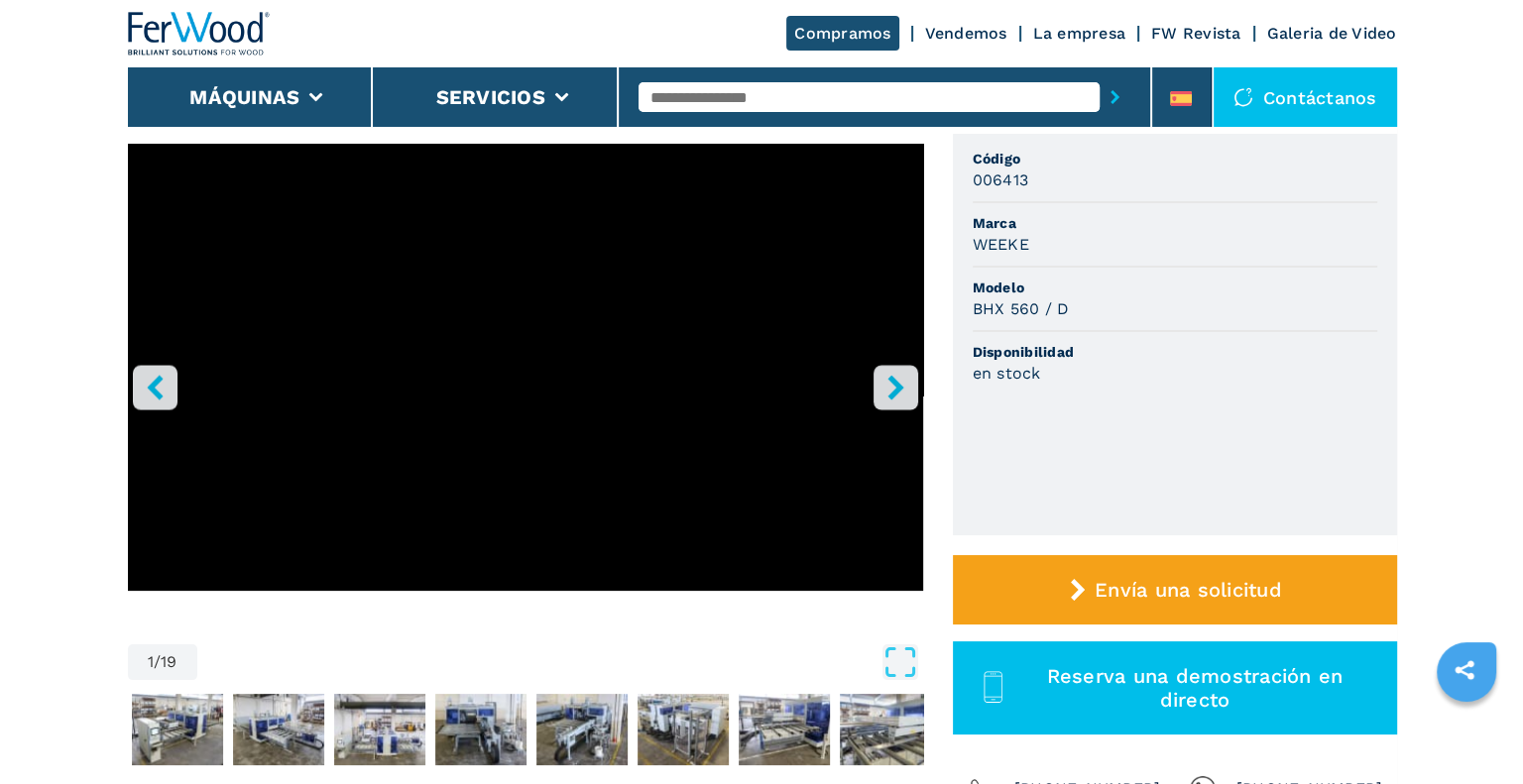 scroll, scrollTop: 198, scrollLeft: 0, axis: vertical 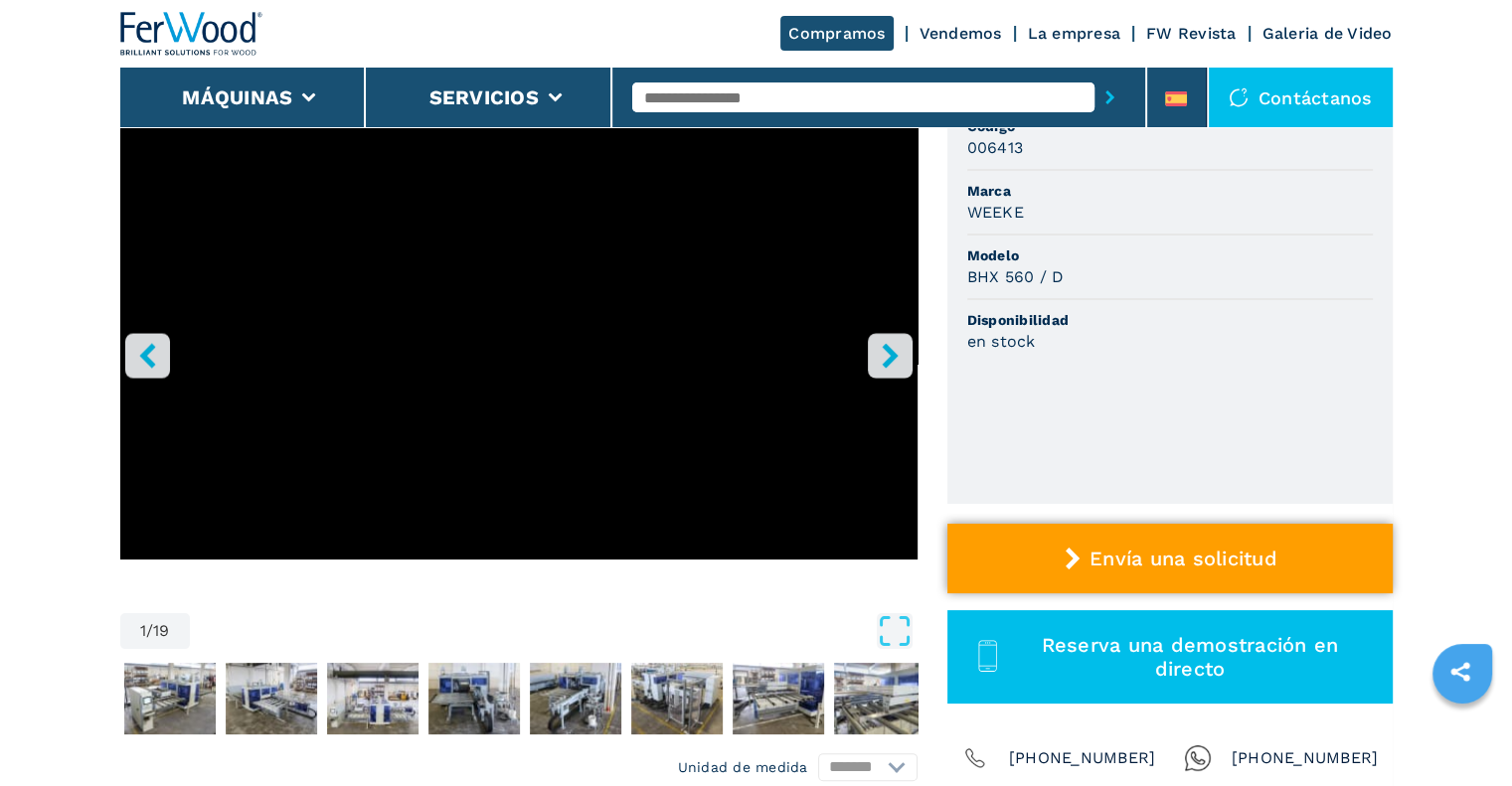 click on "Envía una solicitud" at bounding box center (1183, 558) 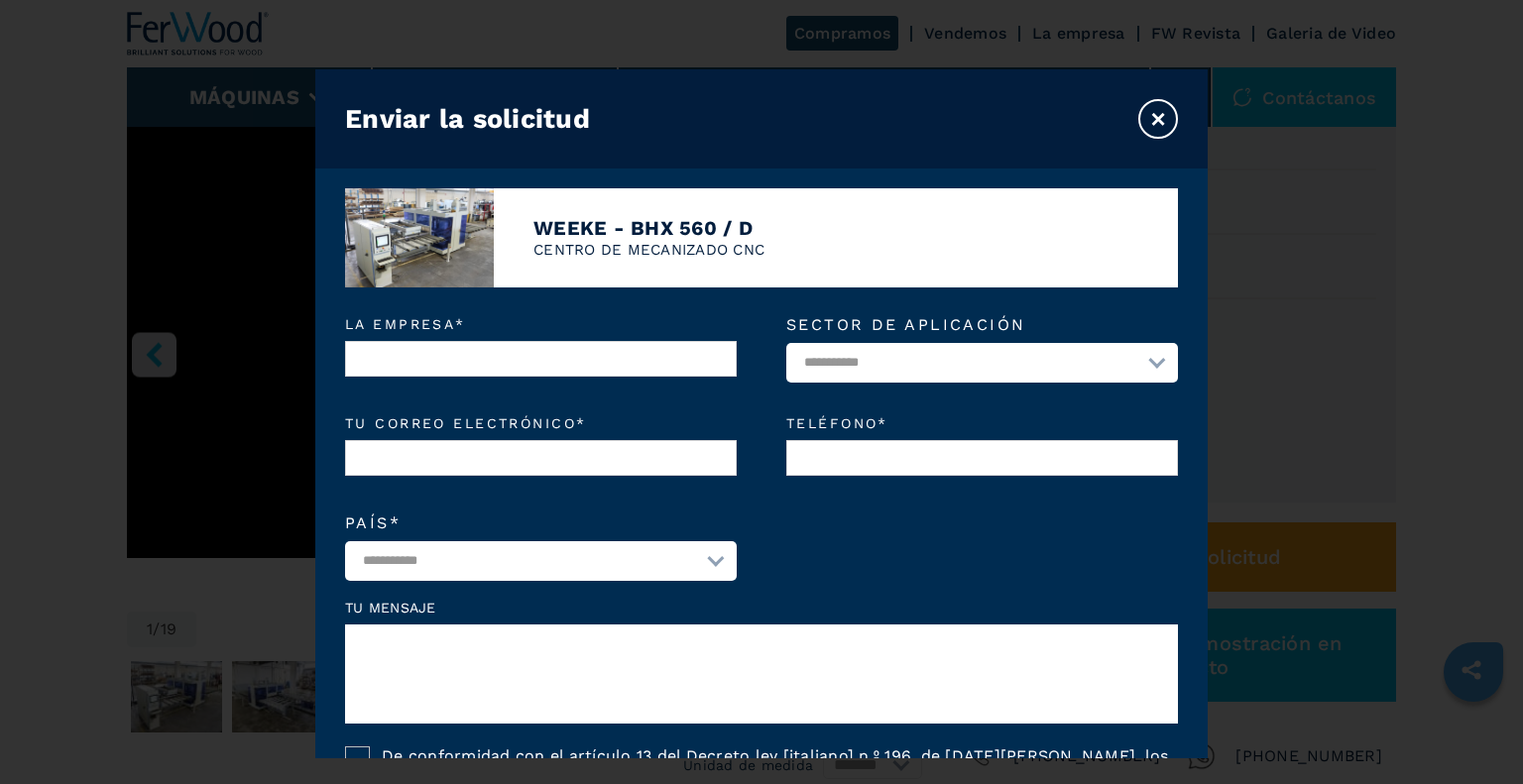 scroll, scrollTop: 0, scrollLeft: 0, axis: both 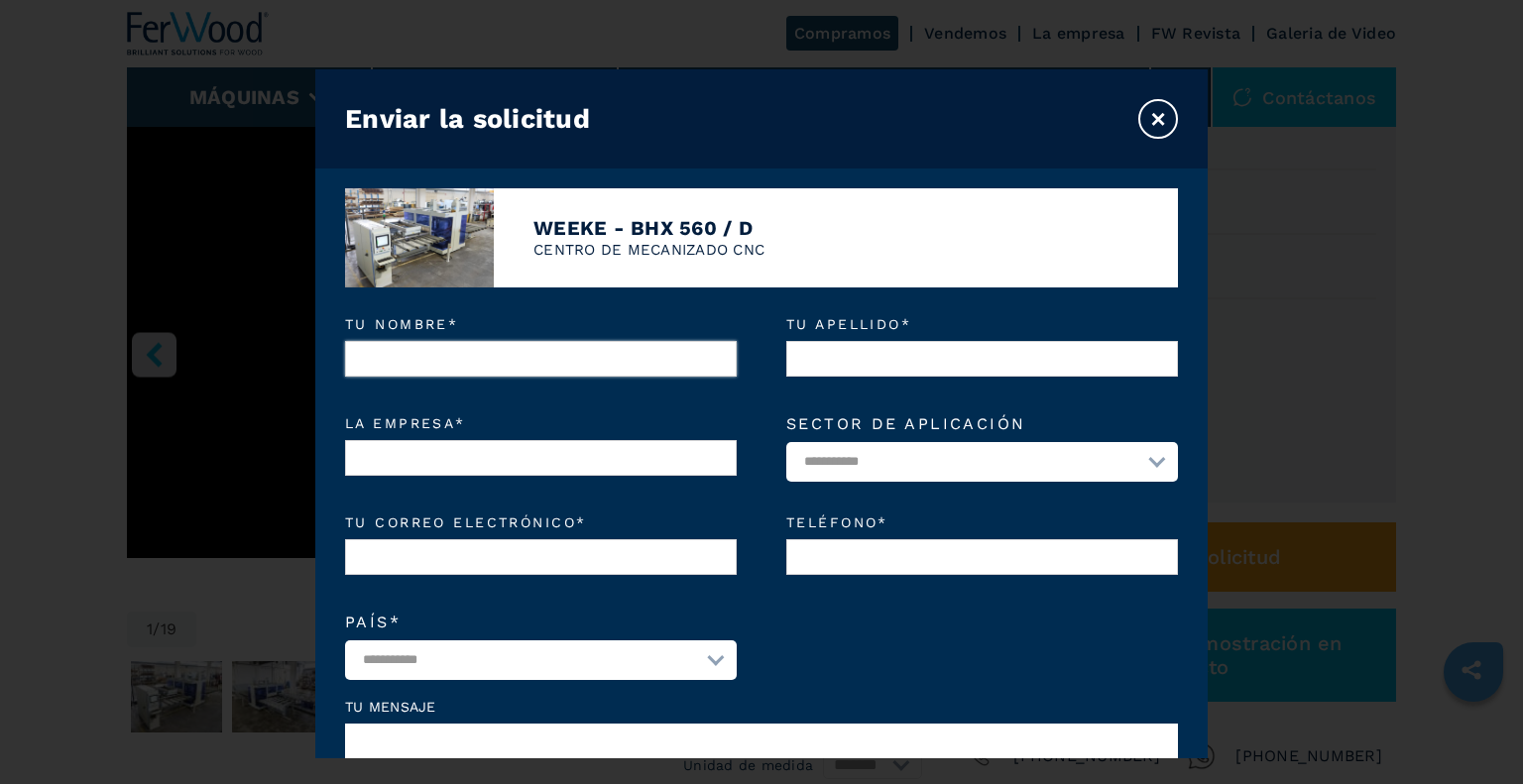 click on "Tu nombre  *" at bounding box center (540, 359) 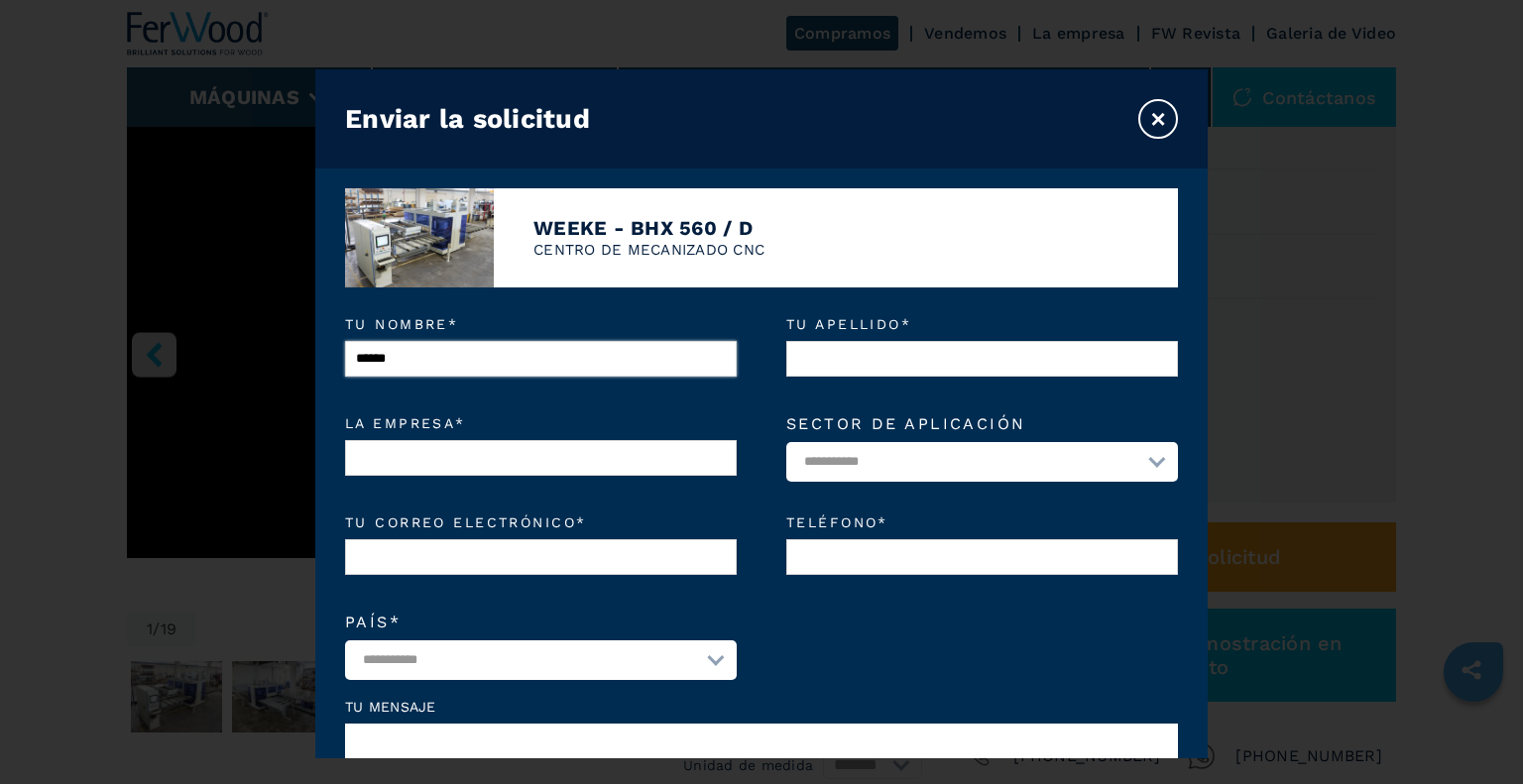 type on "******" 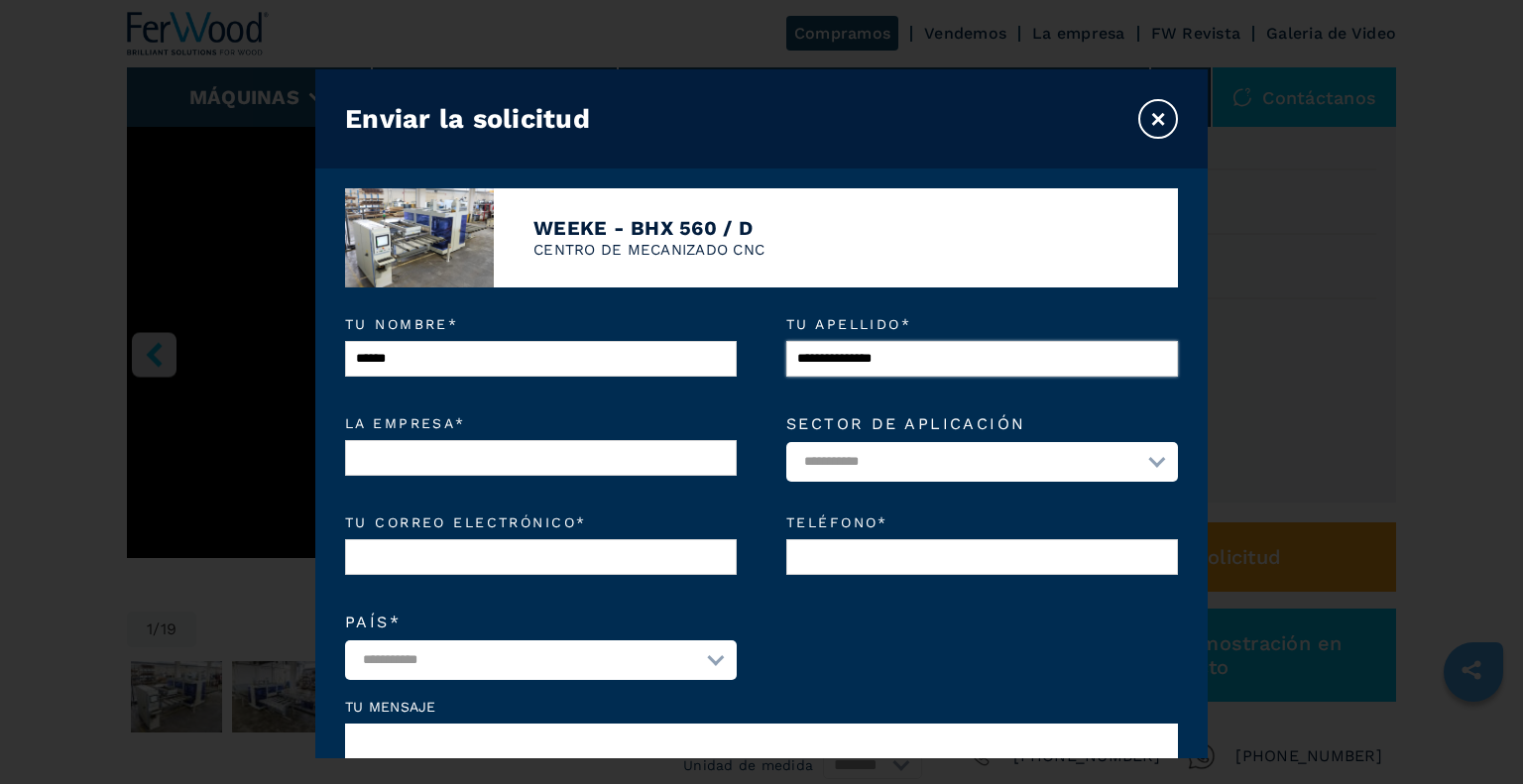 type on "**********" 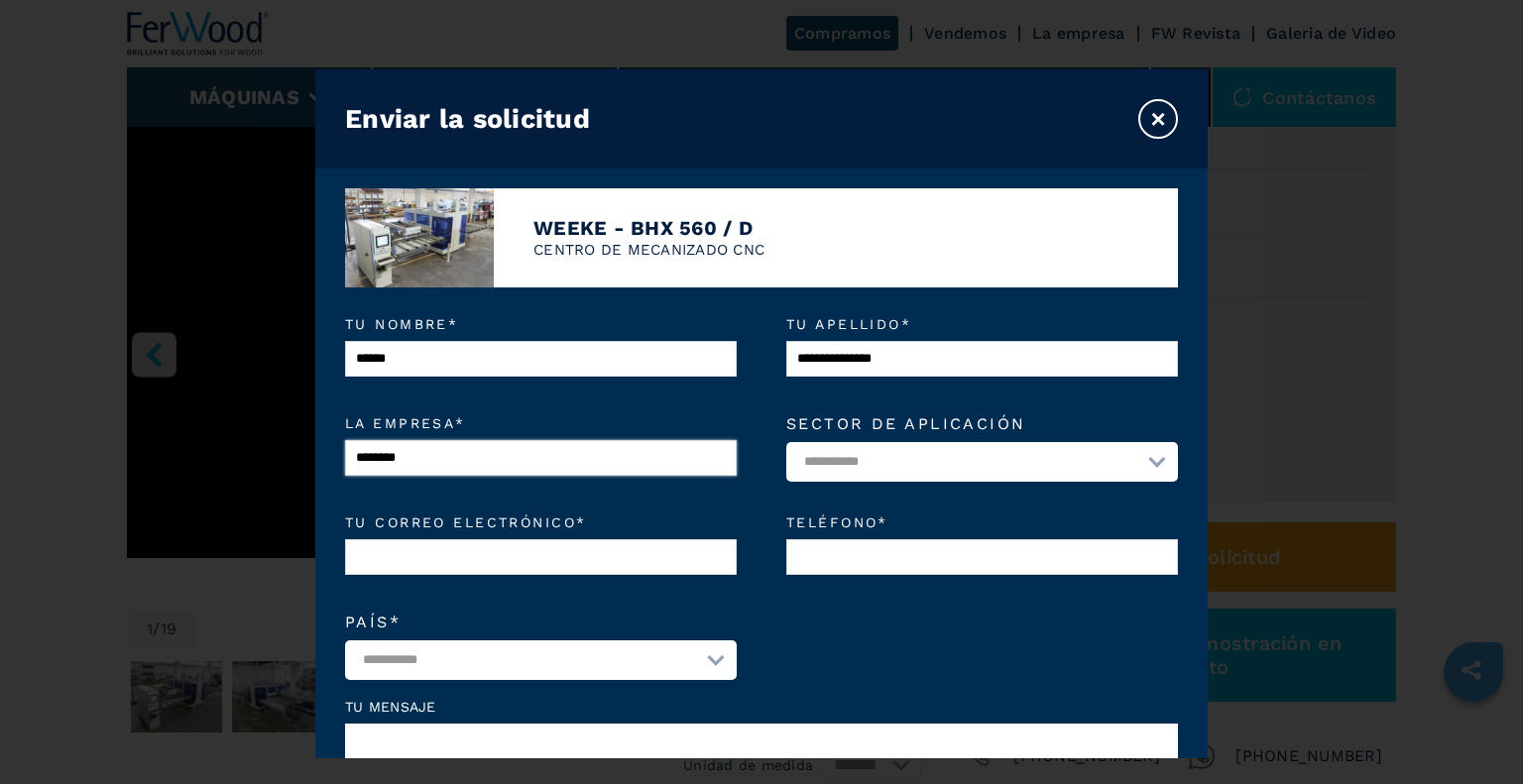 type on "********" 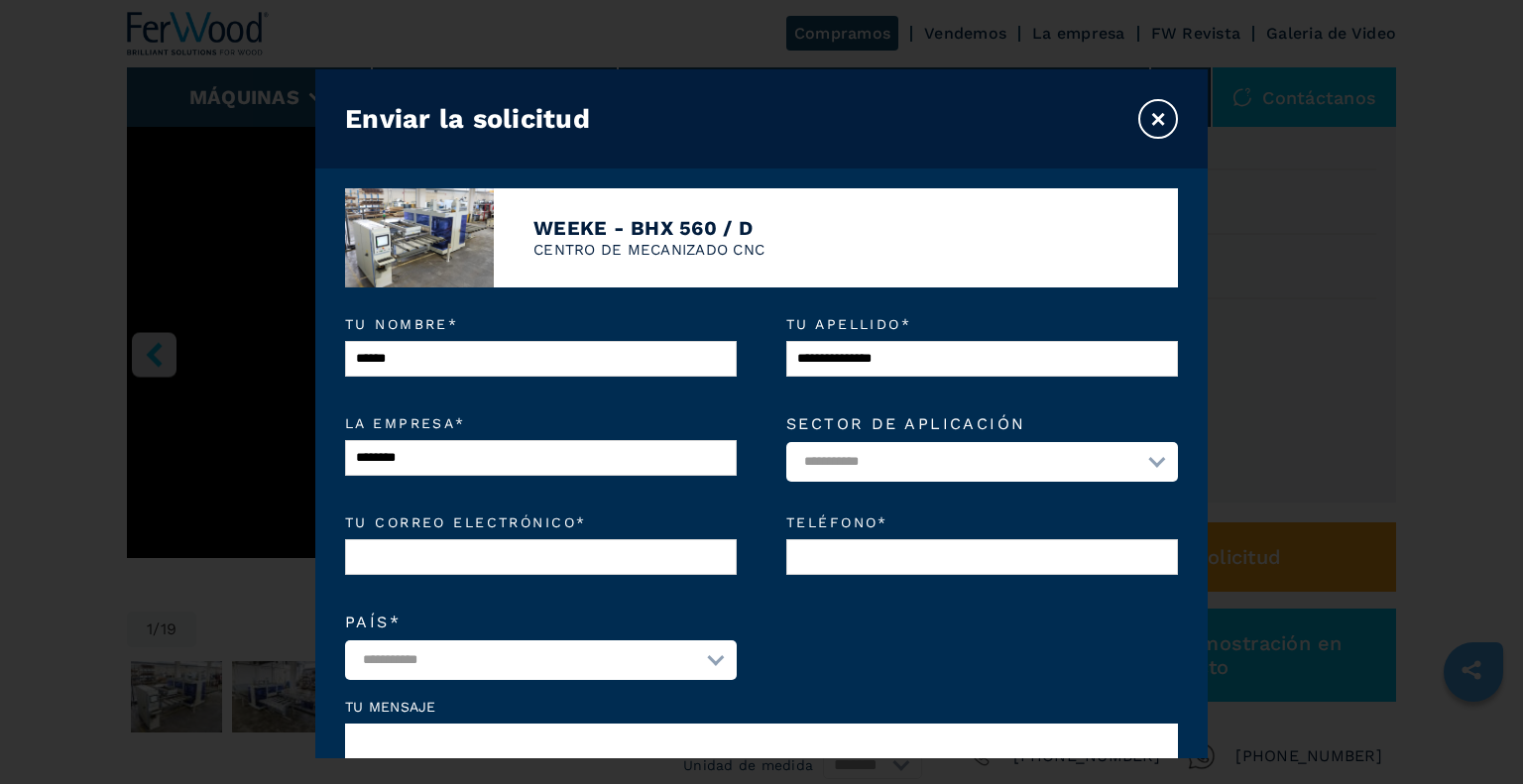 click on "**********" at bounding box center [982, 462] 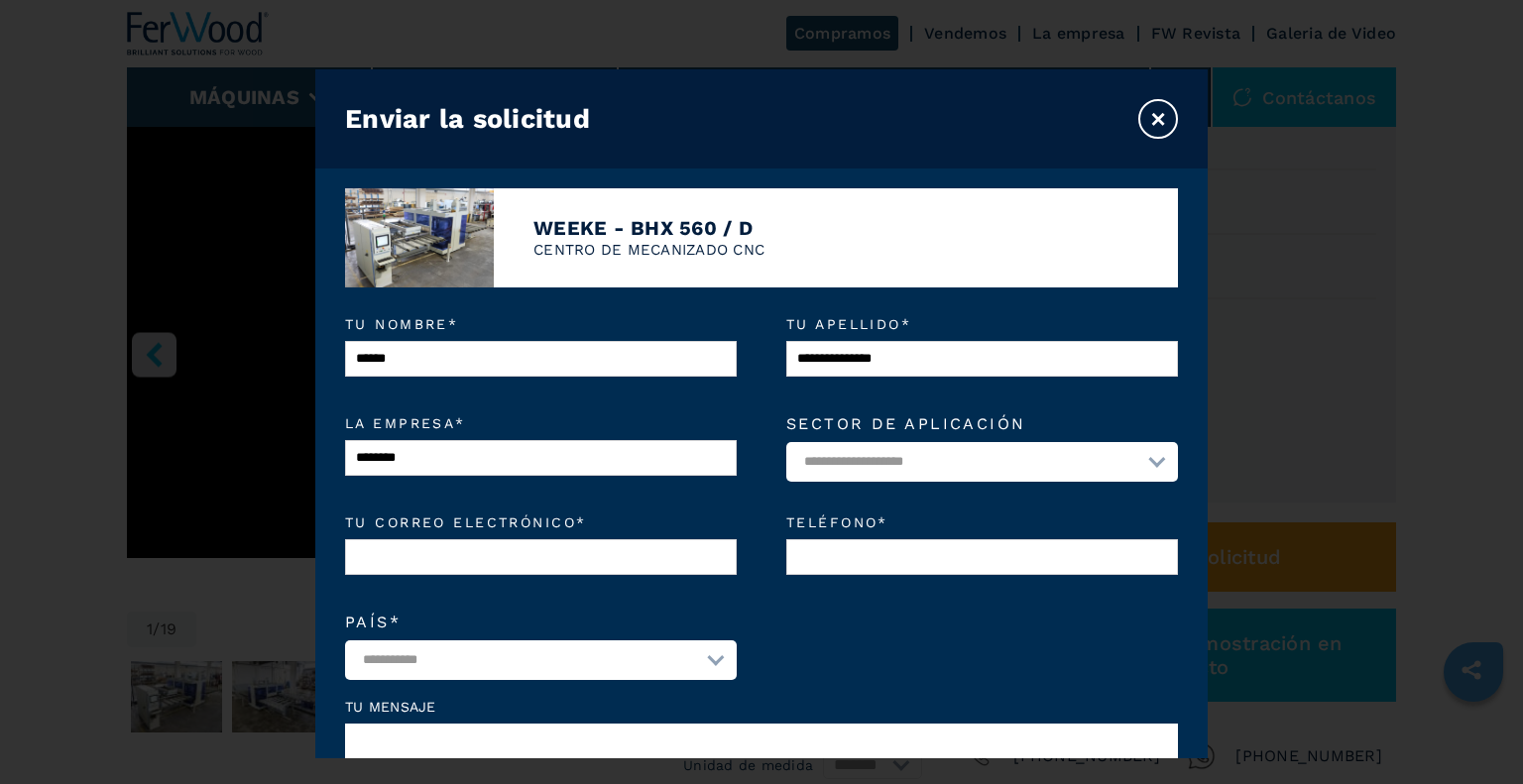 click on "**********" at bounding box center [982, 462] 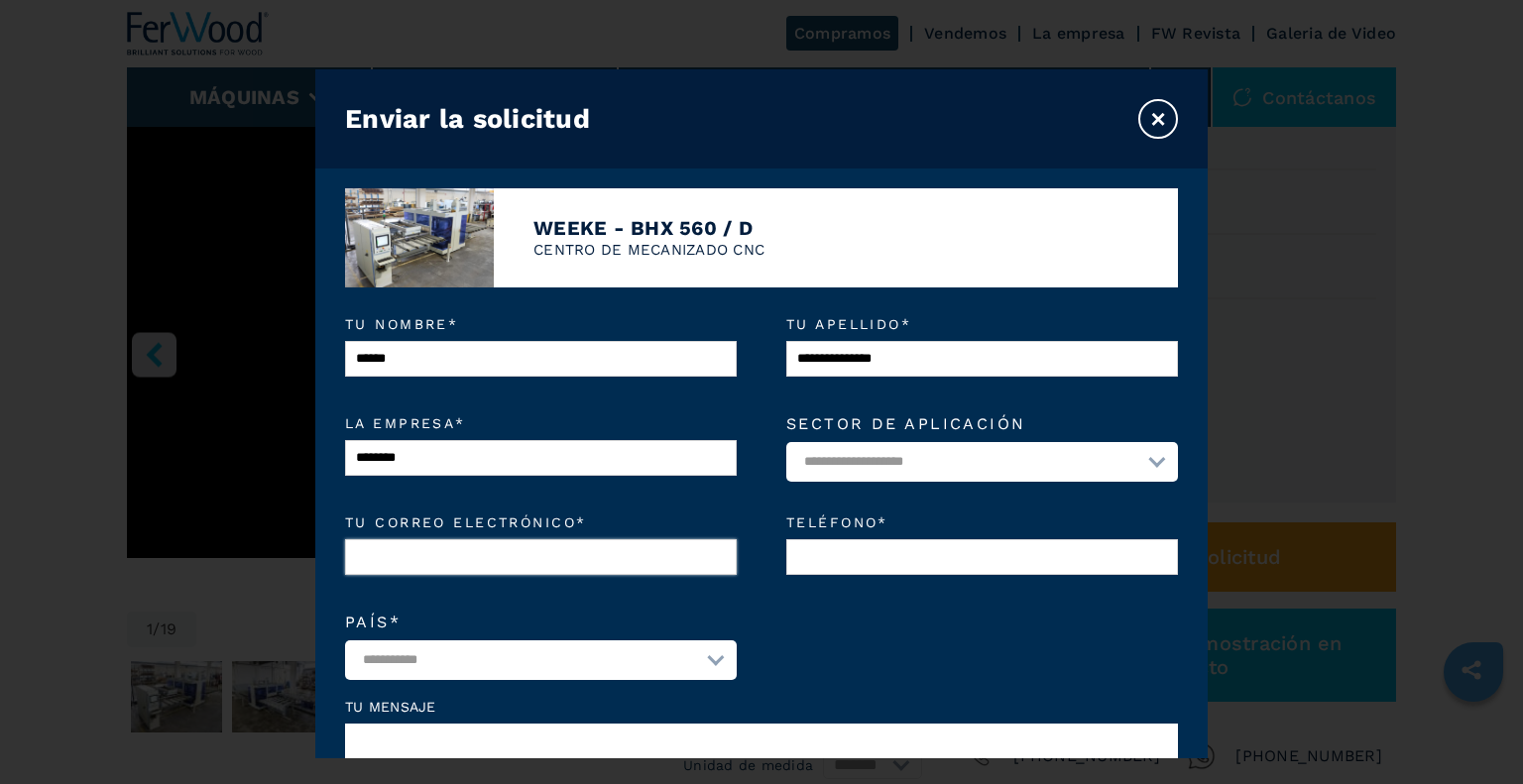 click on "Tu correo electrónico  *" at bounding box center [540, 557] 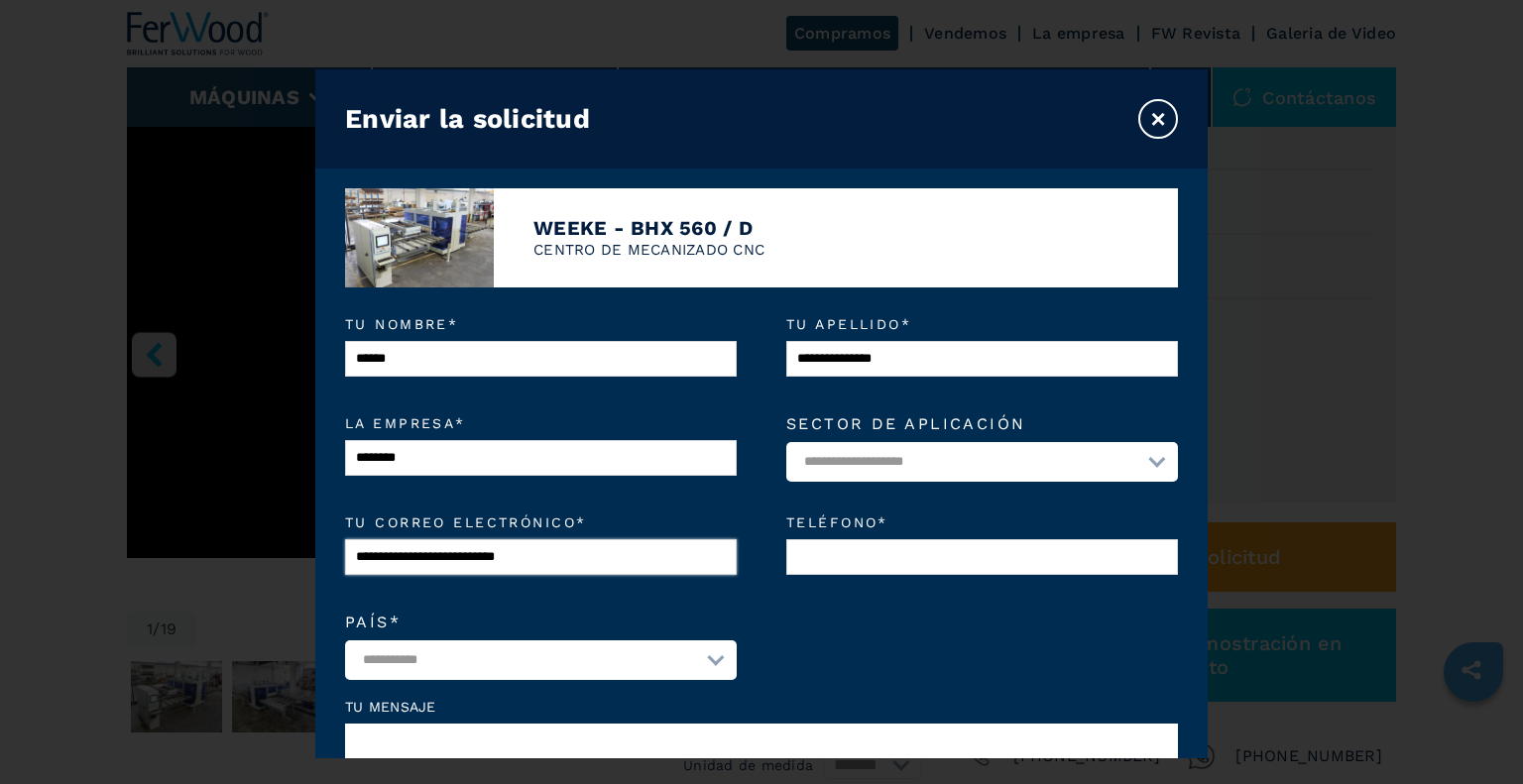 type on "**********" 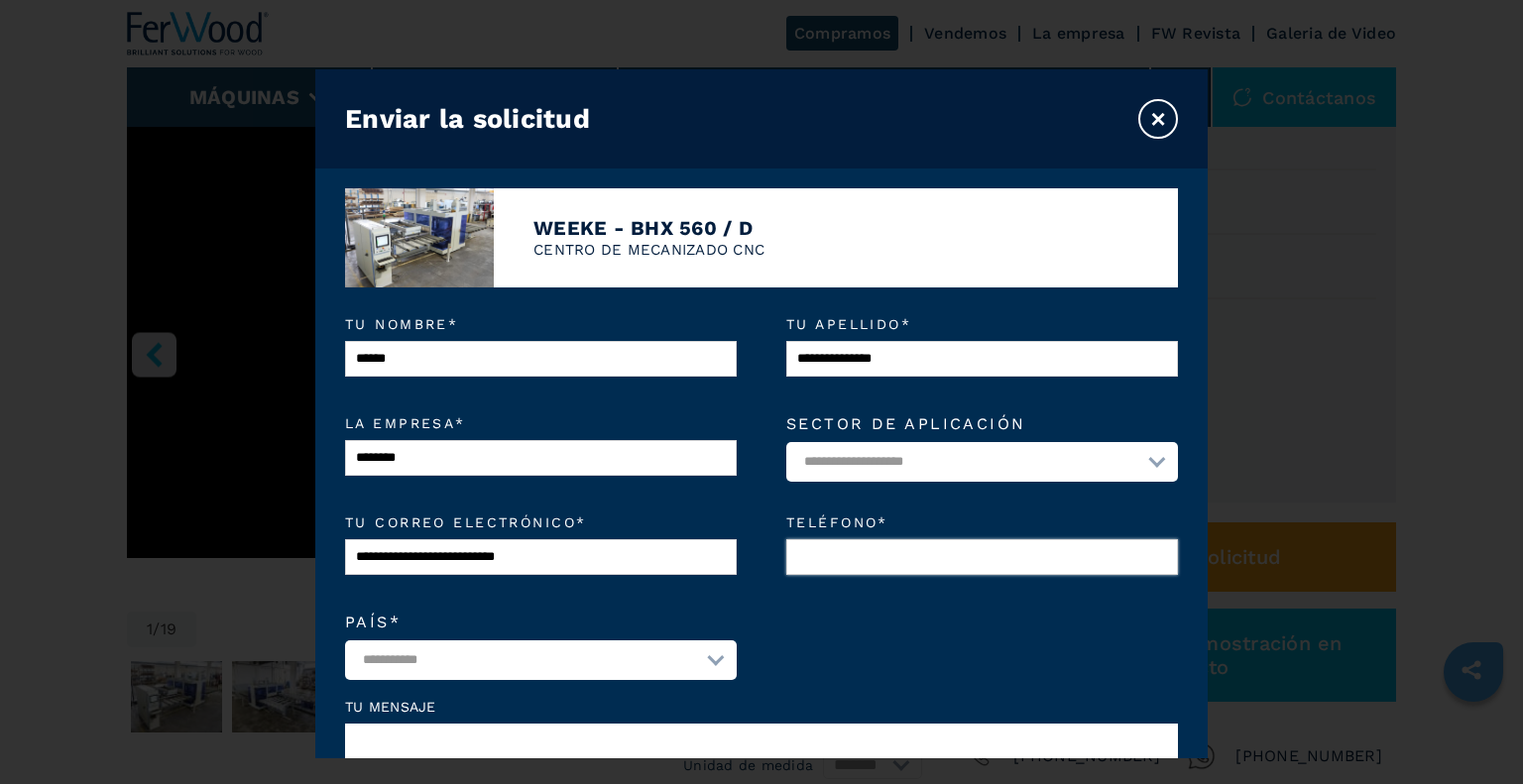 click on "Teléfono  *" at bounding box center (982, 557) 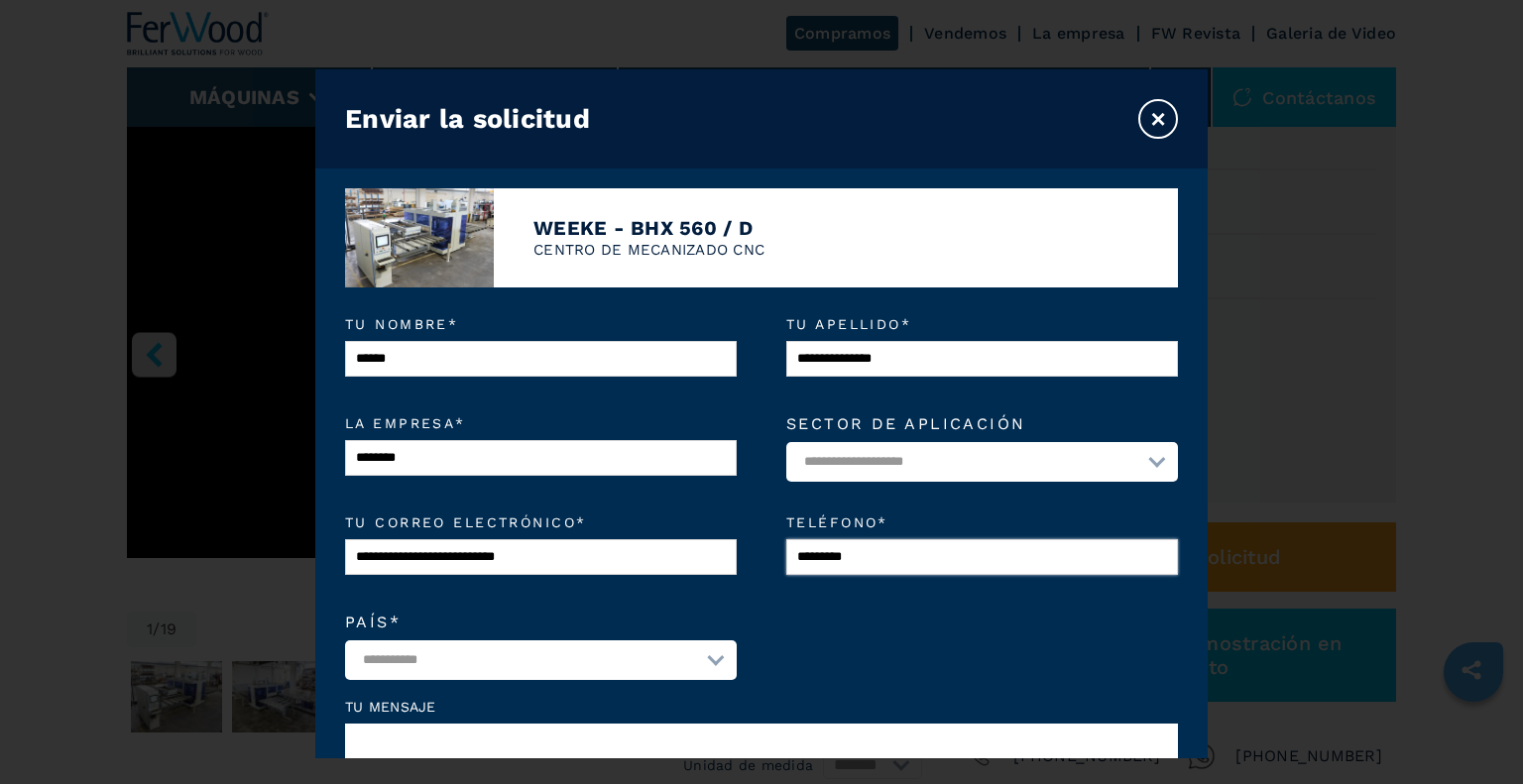 type on "*********" 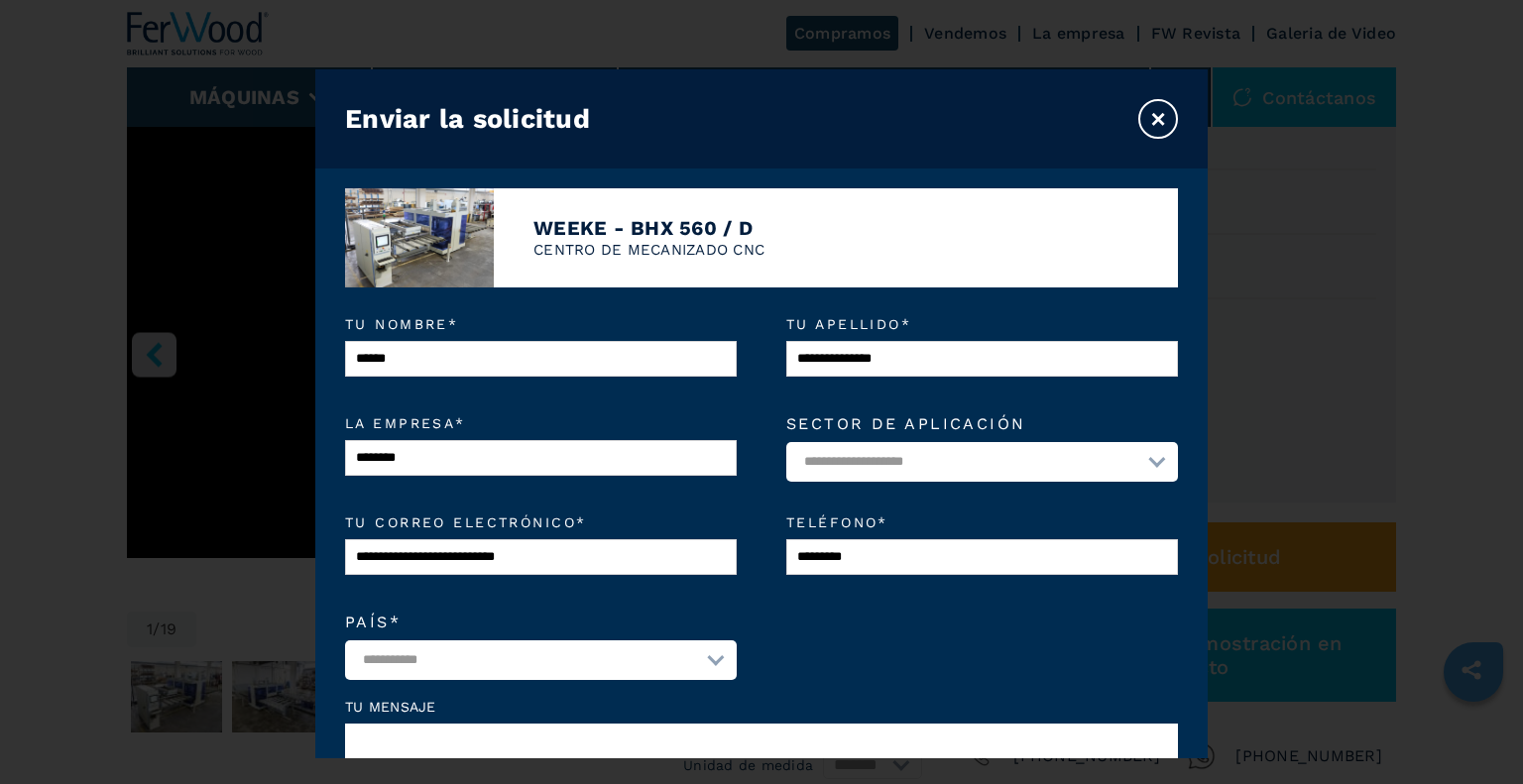 click on "**********" at bounding box center (540, 660) 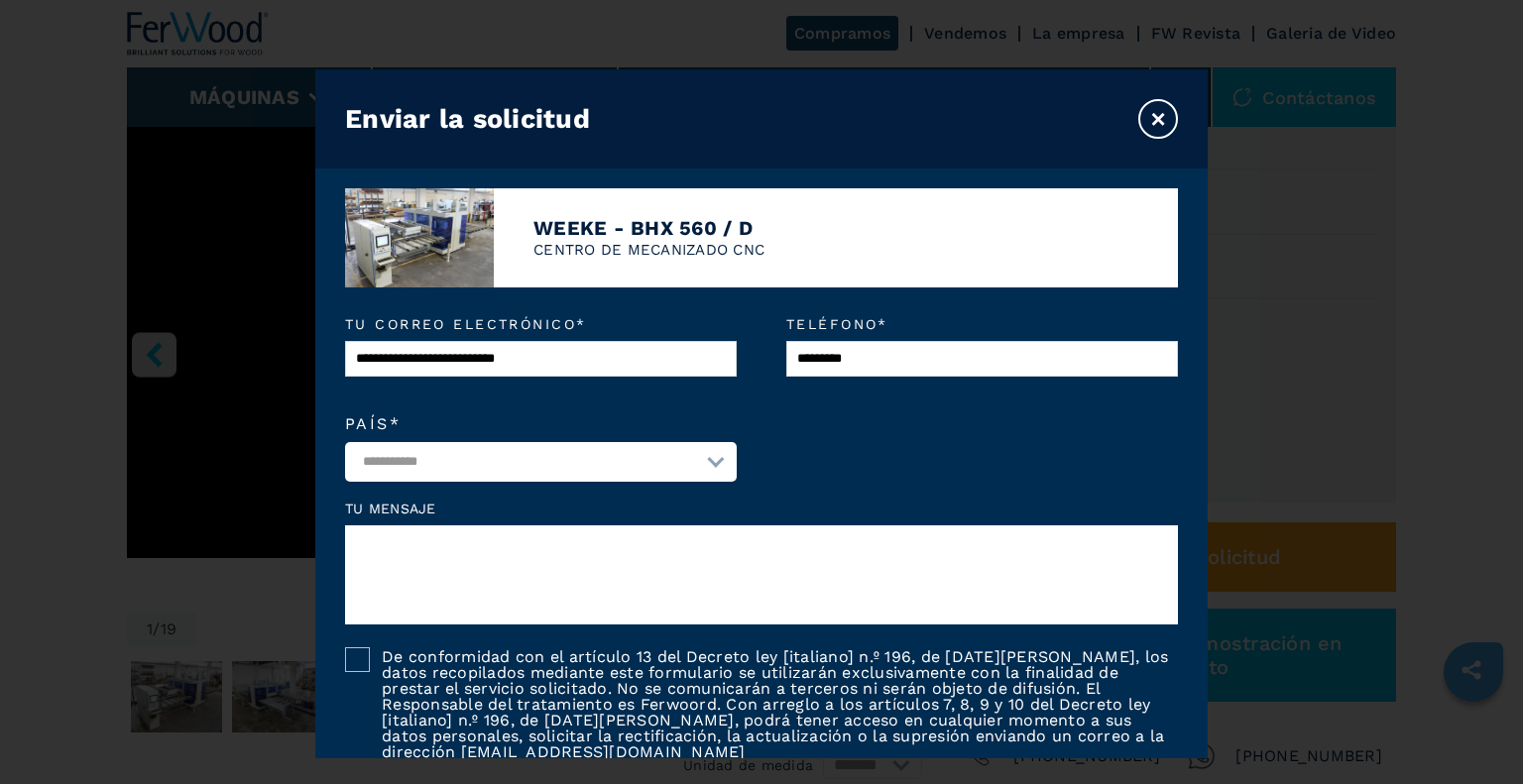 scroll, scrollTop: 297, scrollLeft: 0, axis: vertical 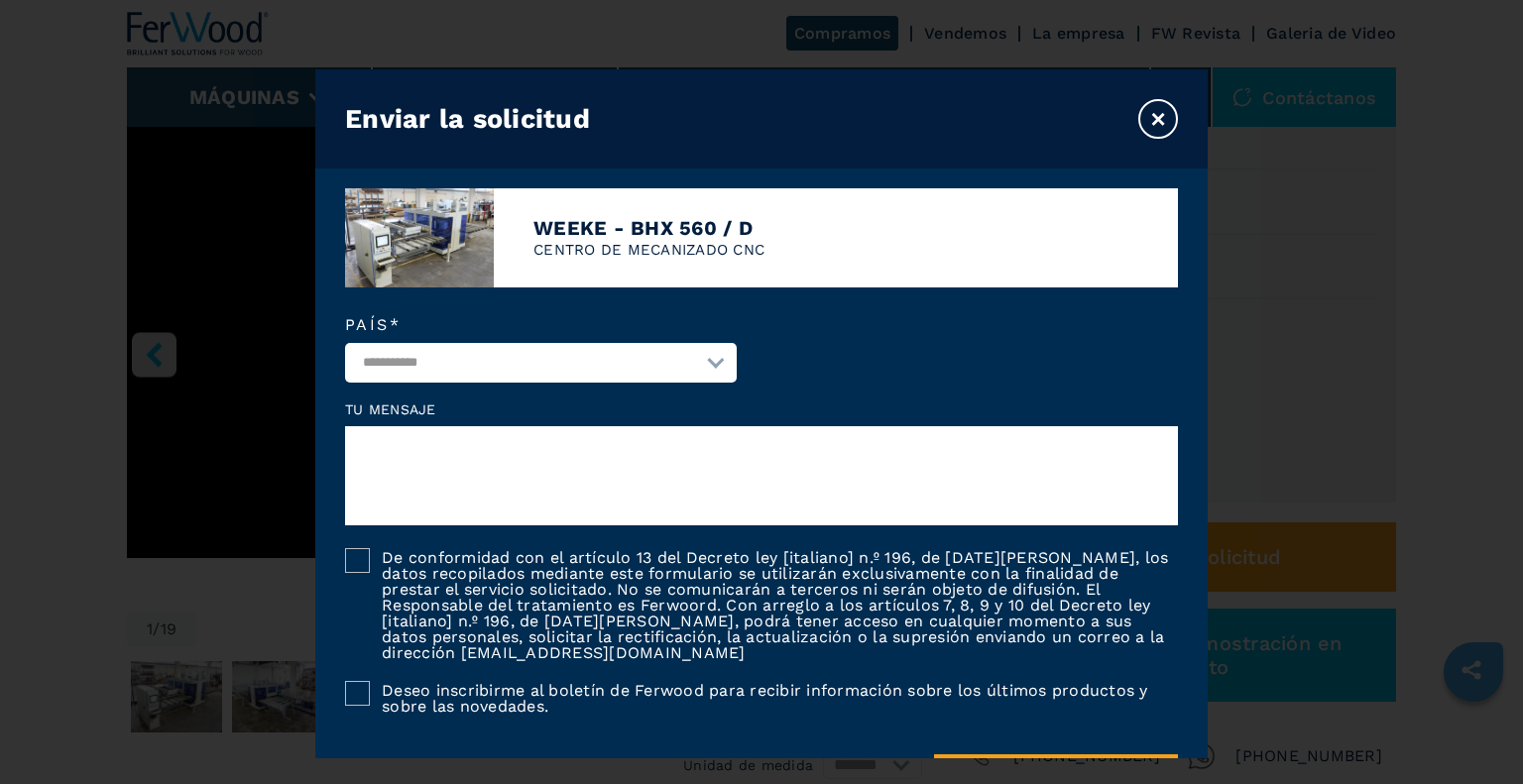click at bounding box center [357, 560] 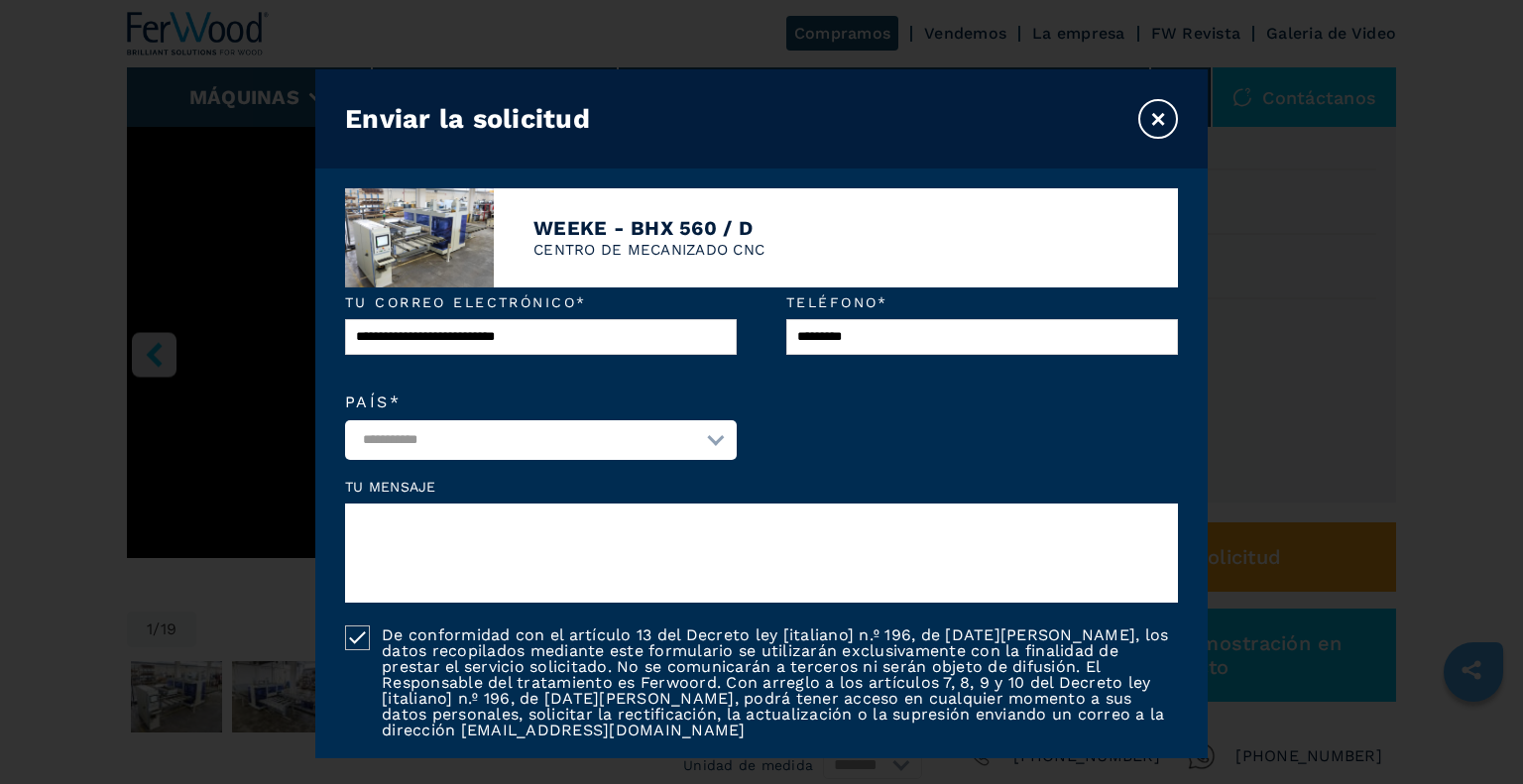 scroll, scrollTop: 99, scrollLeft: 0, axis: vertical 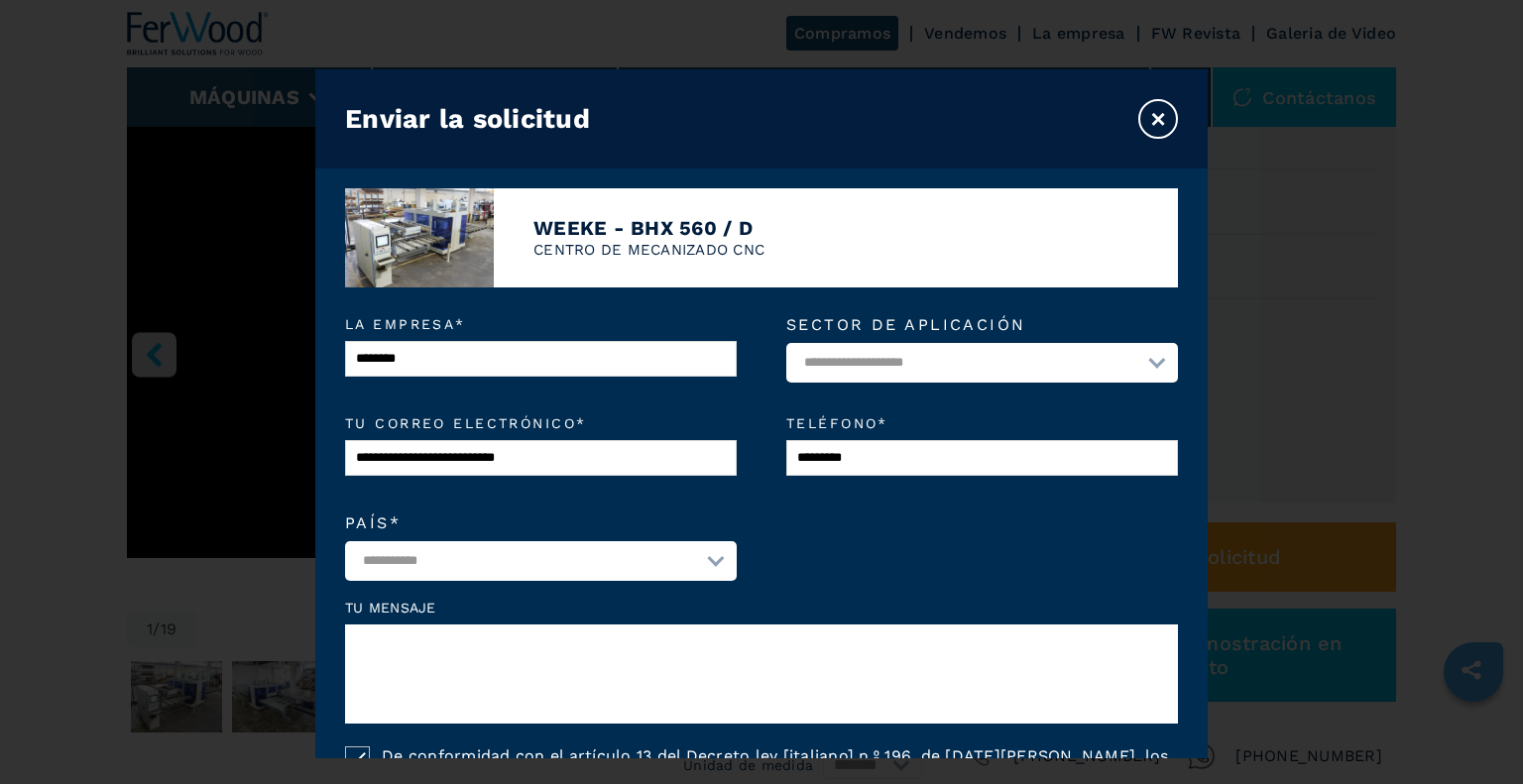 click at bounding box center [762, 674] 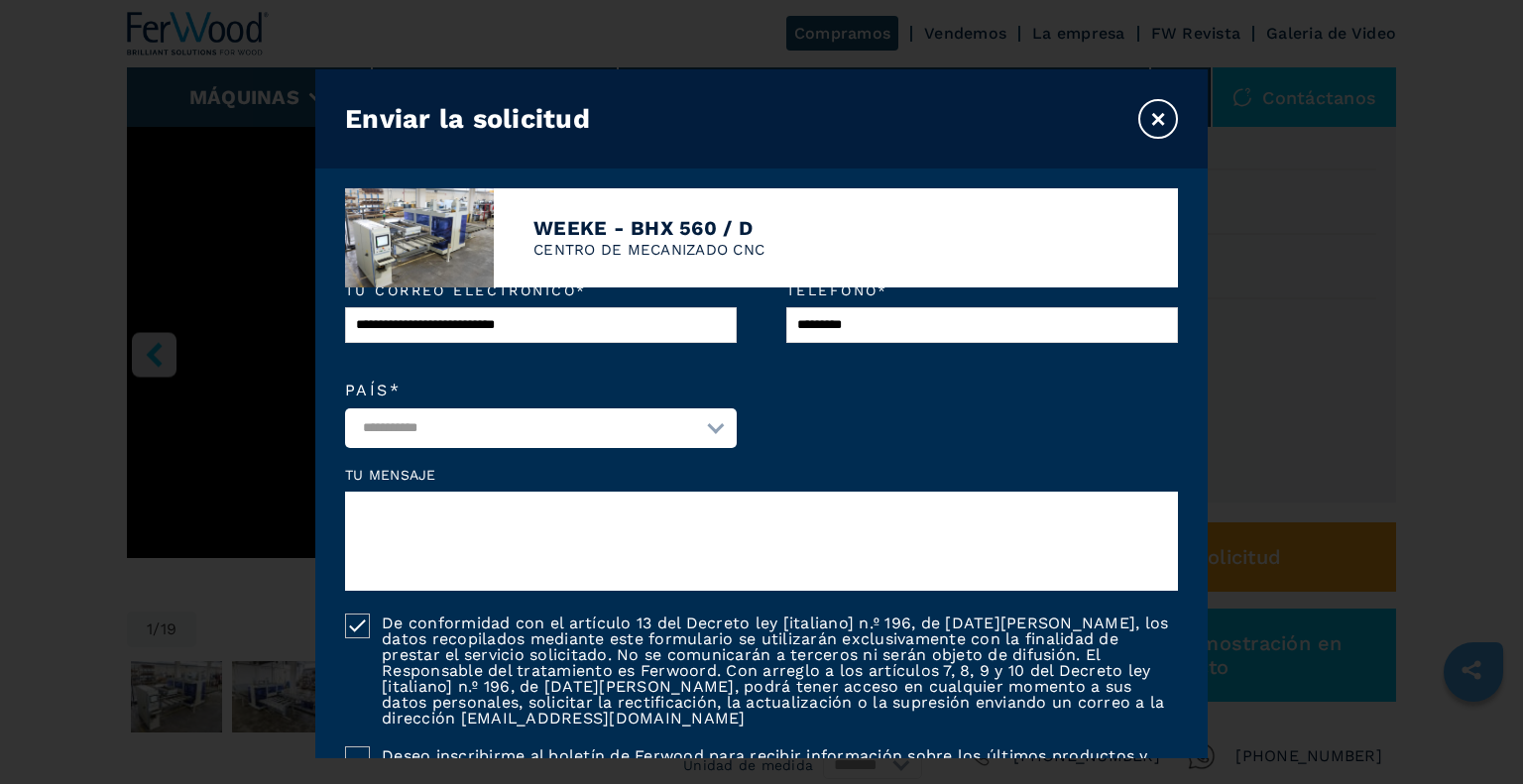 scroll, scrollTop: 198, scrollLeft: 0, axis: vertical 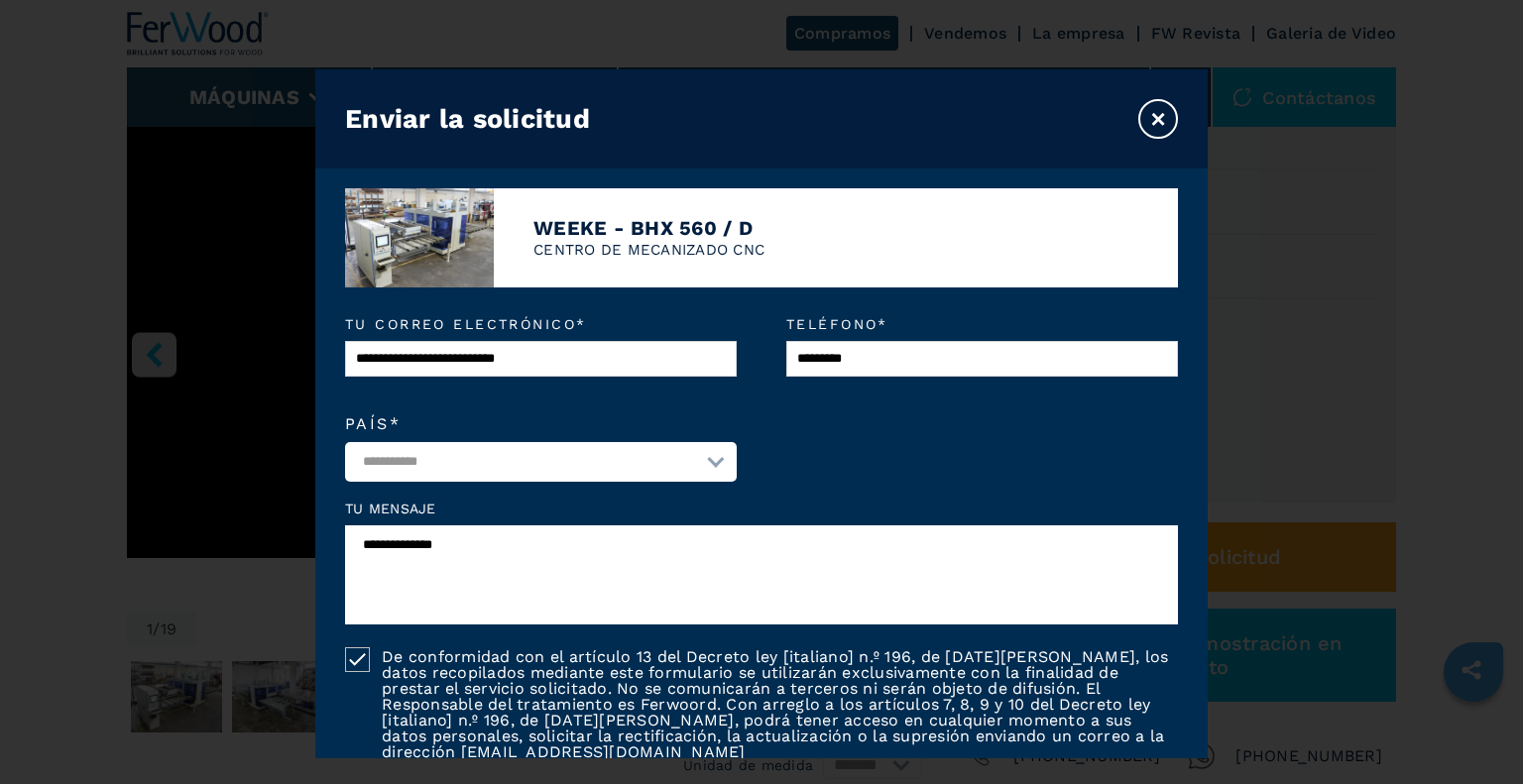 drag, startPoint x: 488, startPoint y: 547, endPoint x: 335, endPoint y: 554, distance: 153.16005 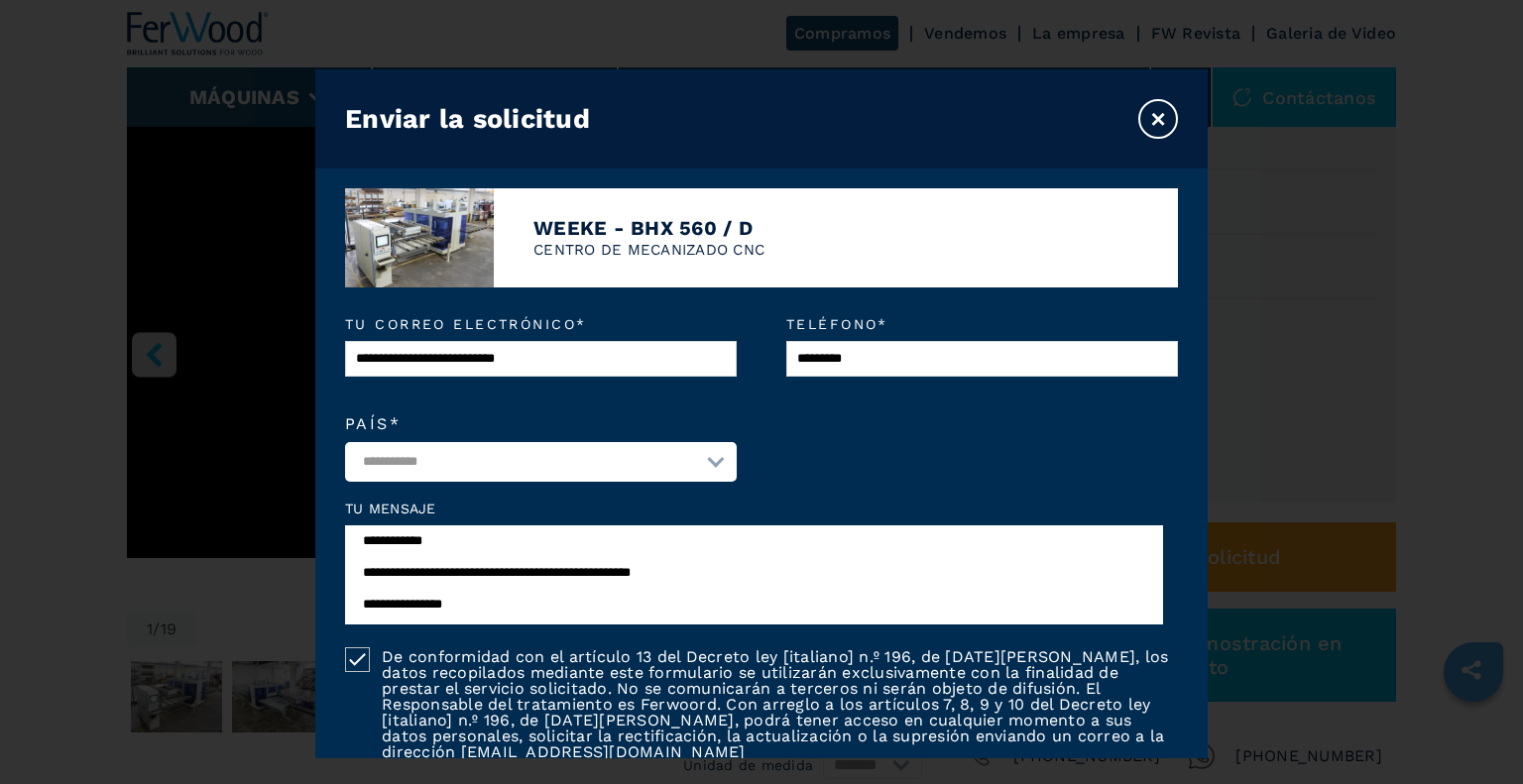 scroll, scrollTop: 36, scrollLeft: 0, axis: vertical 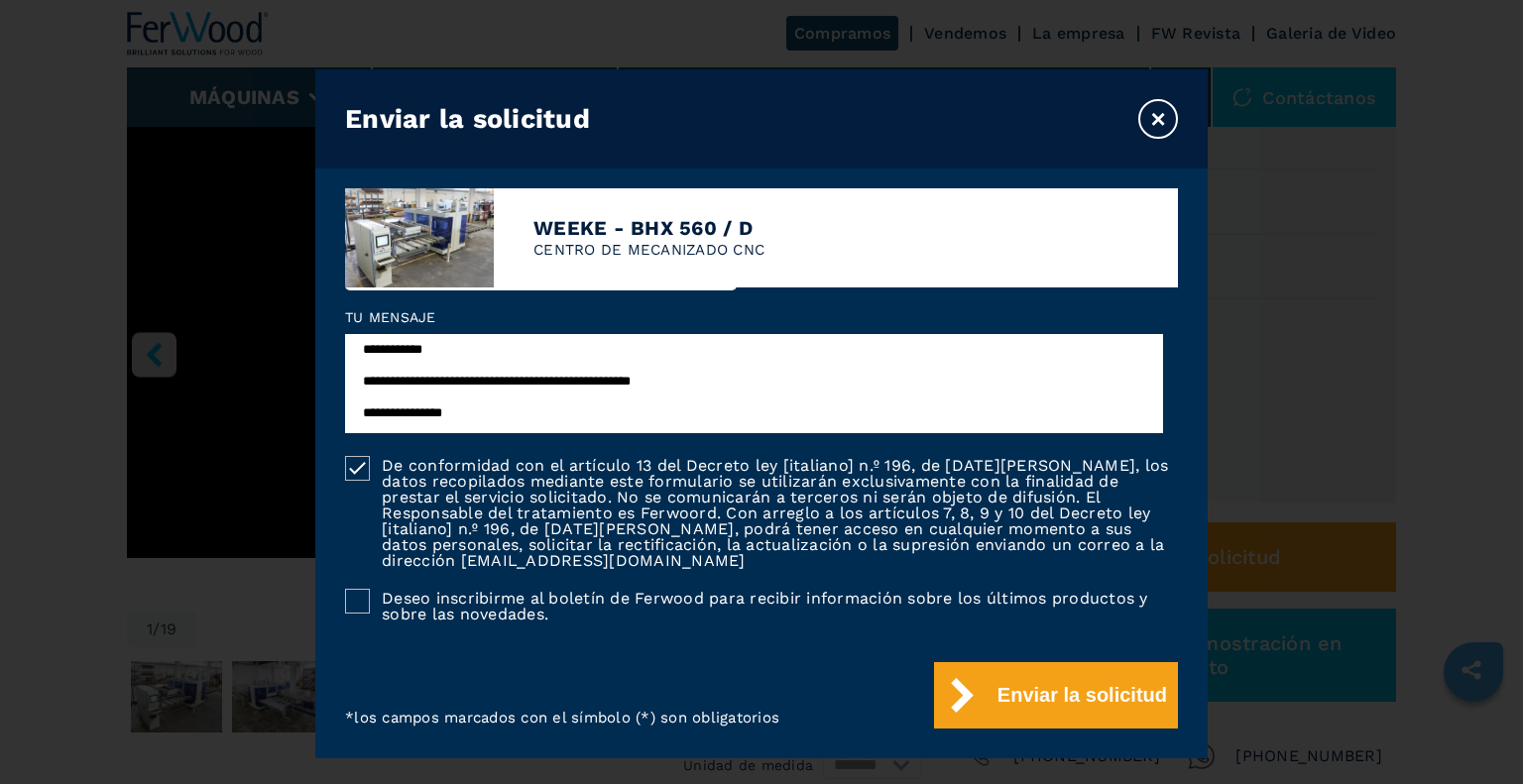 type on "**********" 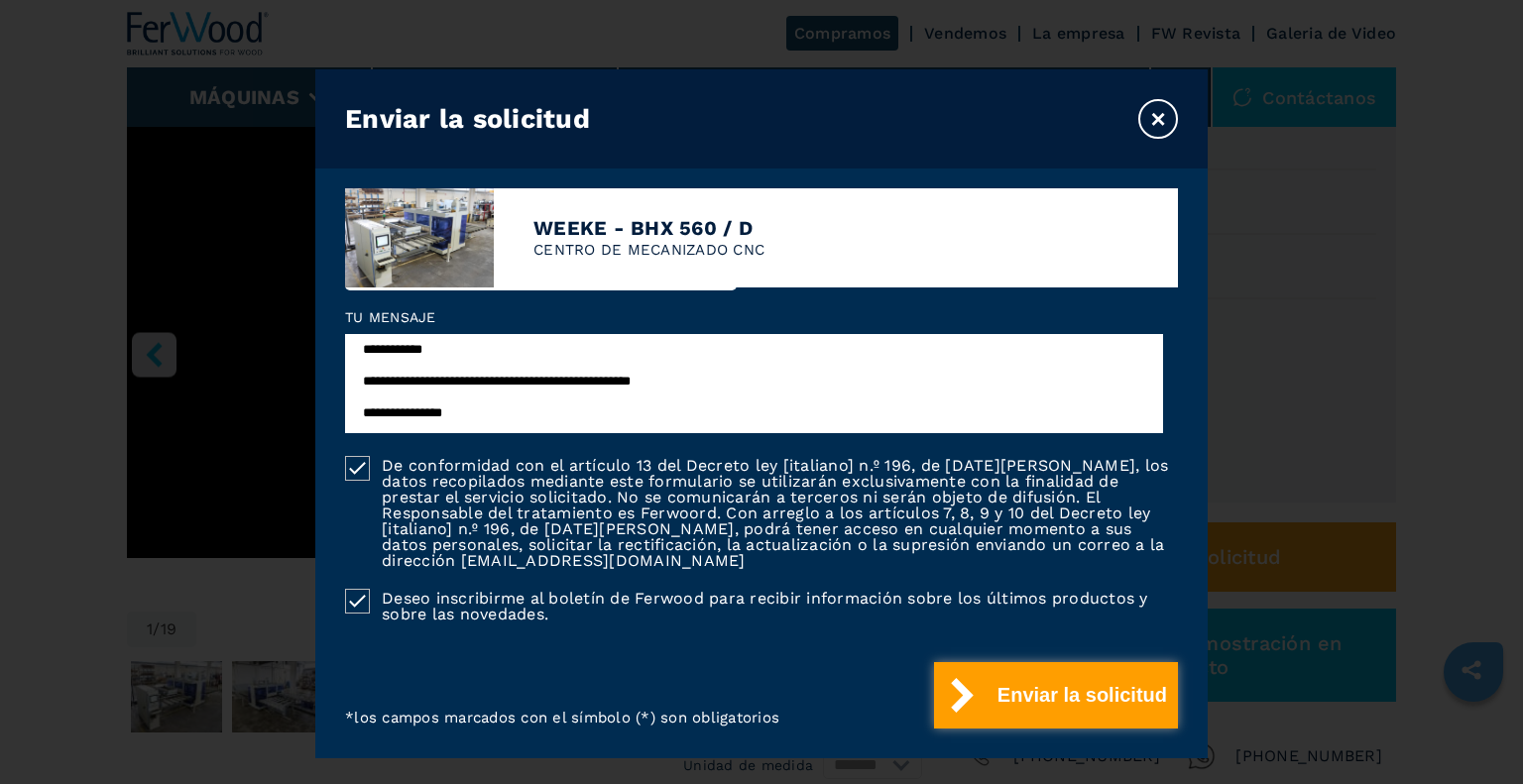 click on "Enviar la solicitud" at bounding box center [1056, 695] 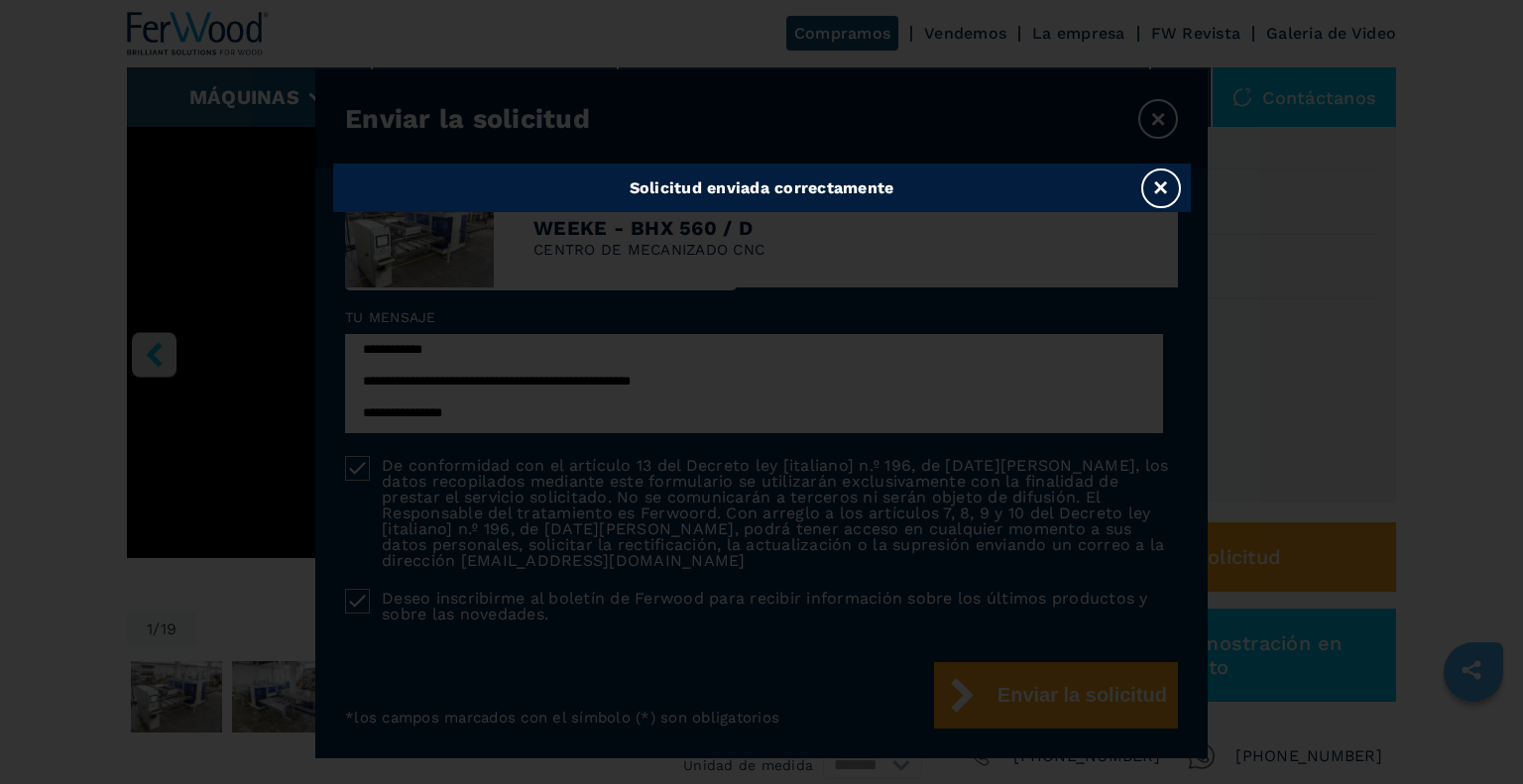 click on "×" at bounding box center [1161, 188] 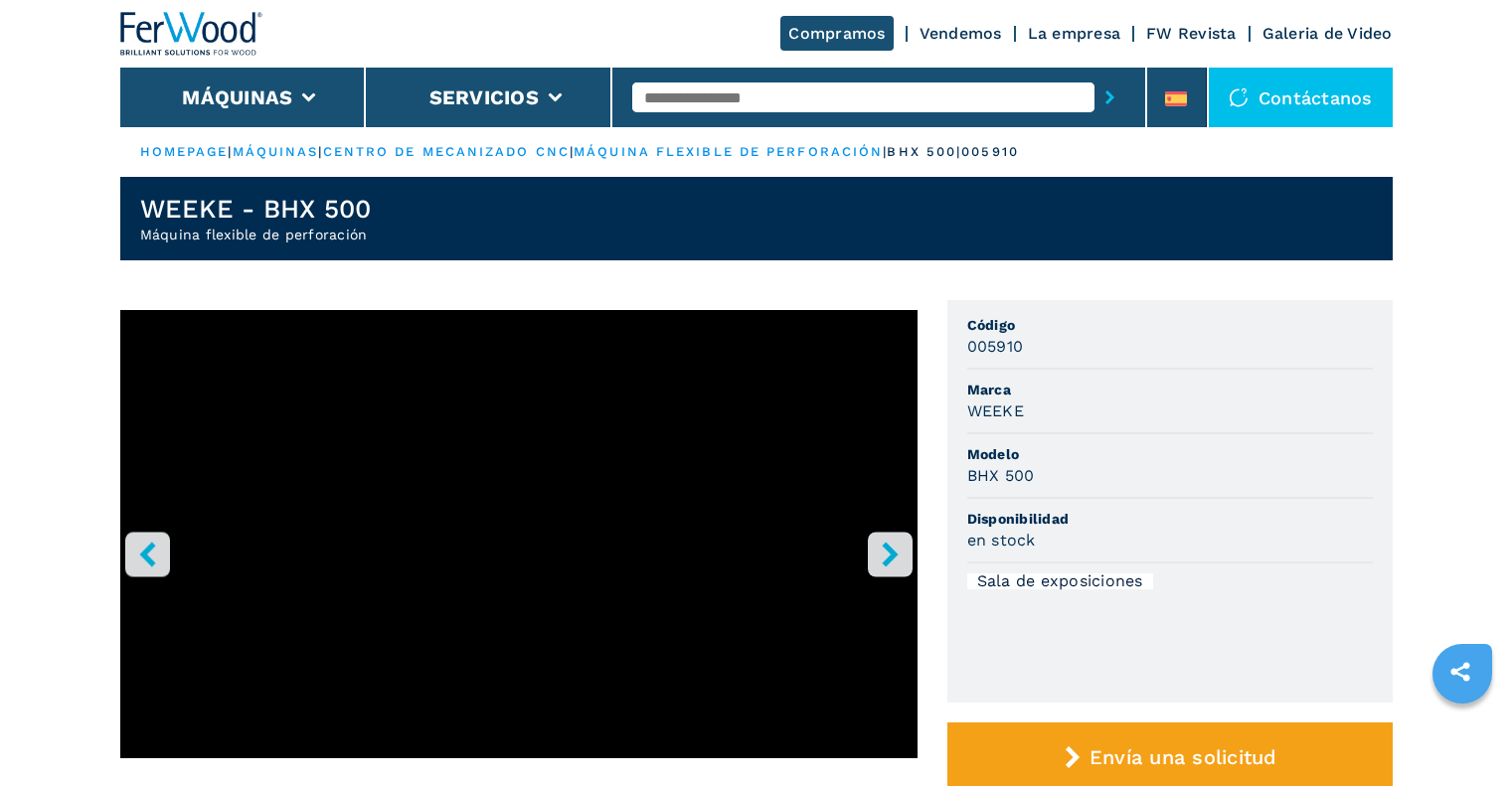 scroll, scrollTop: 0, scrollLeft: 0, axis: both 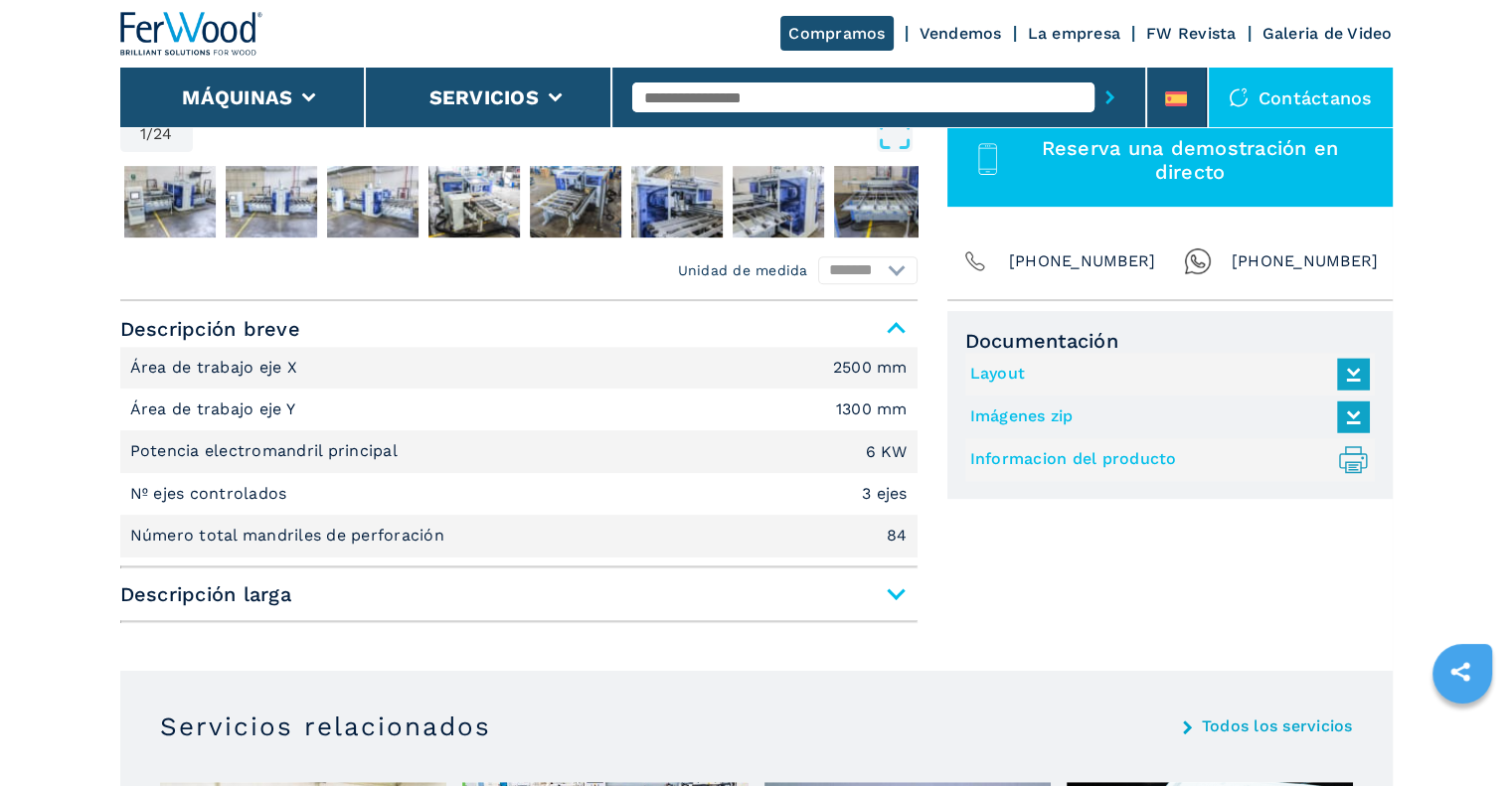 click on "Descripción larga" at bounding box center (519, 594) 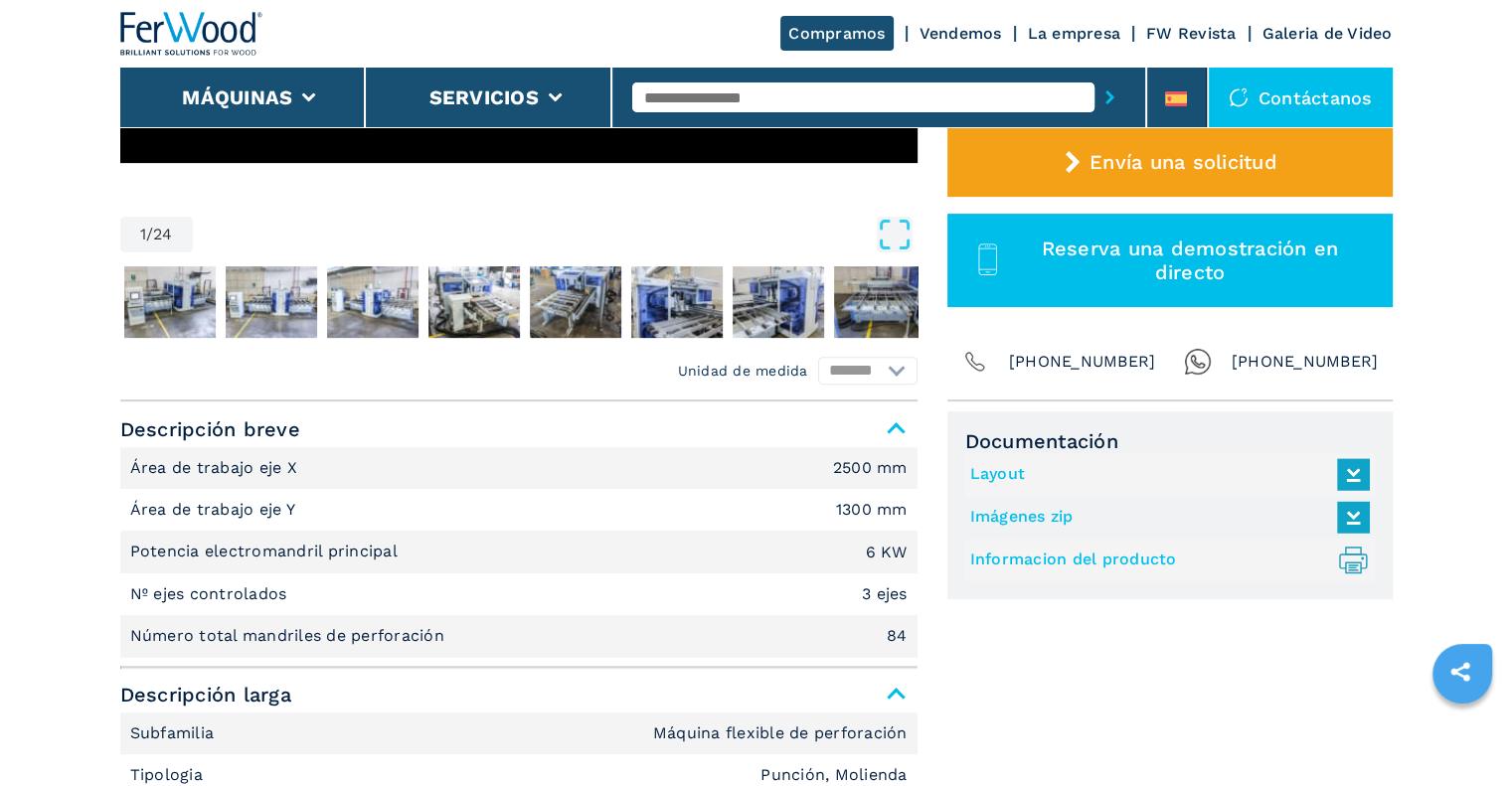 scroll, scrollTop: 199, scrollLeft: 0, axis: vertical 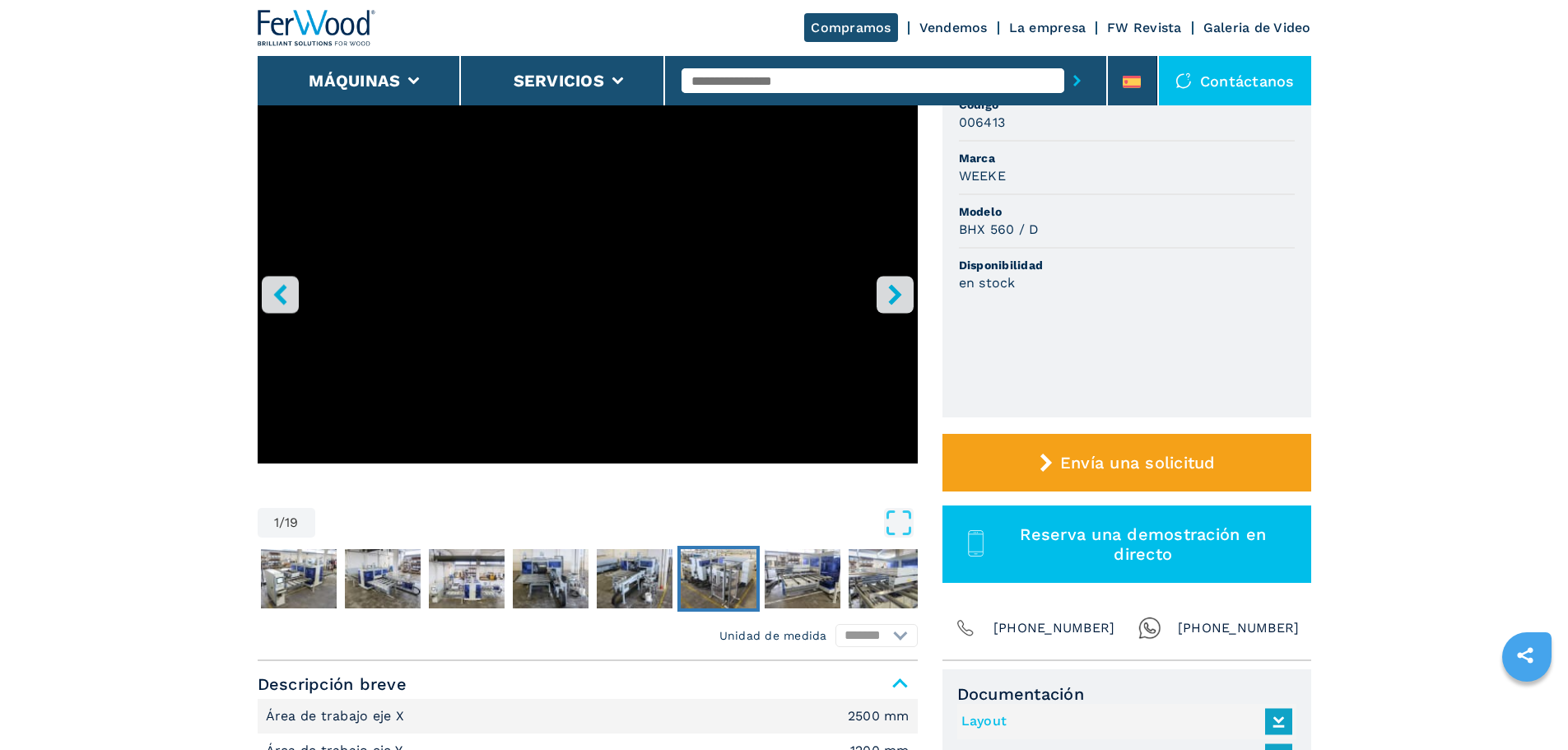 click at bounding box center [719, 579] 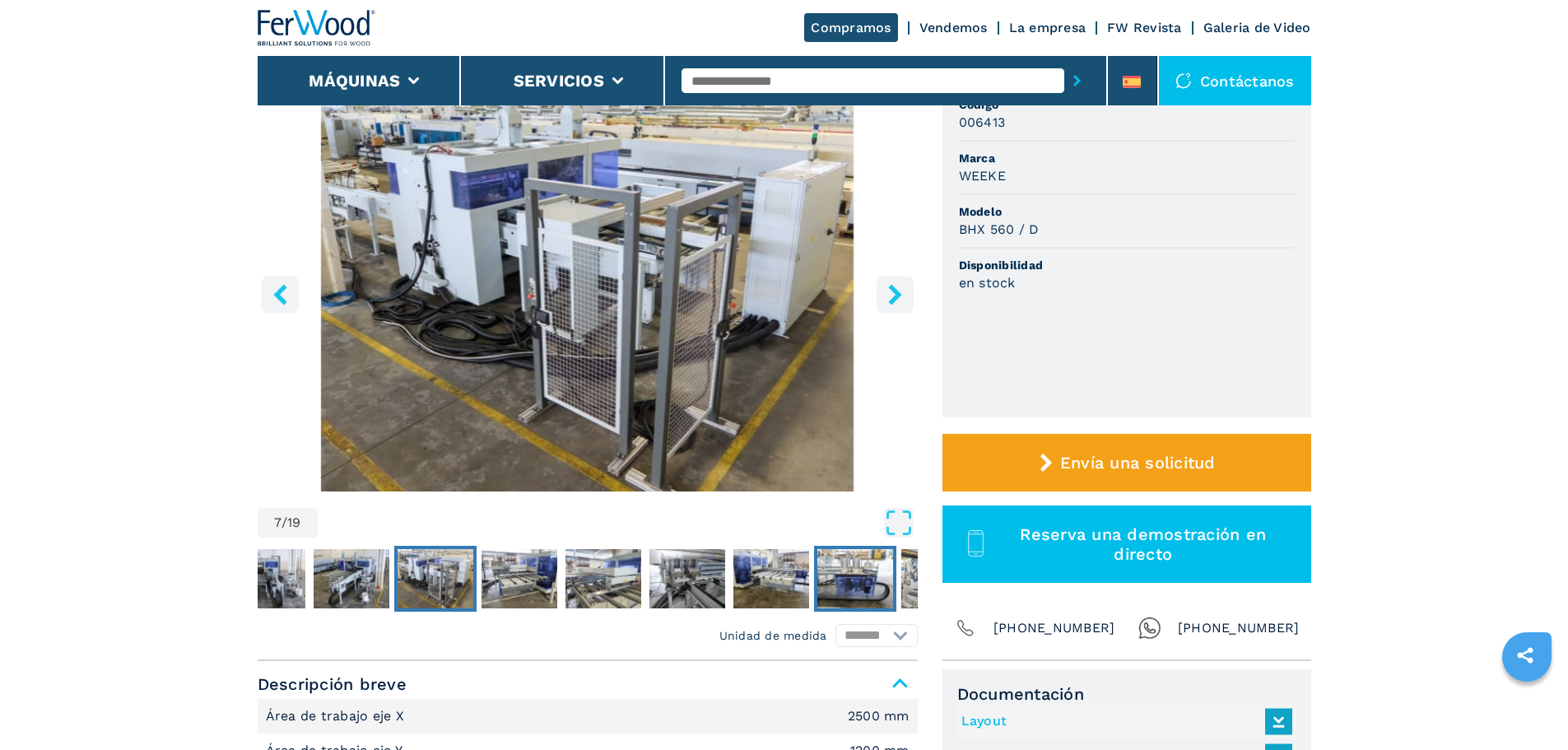 click at bounding box center [855, 579] 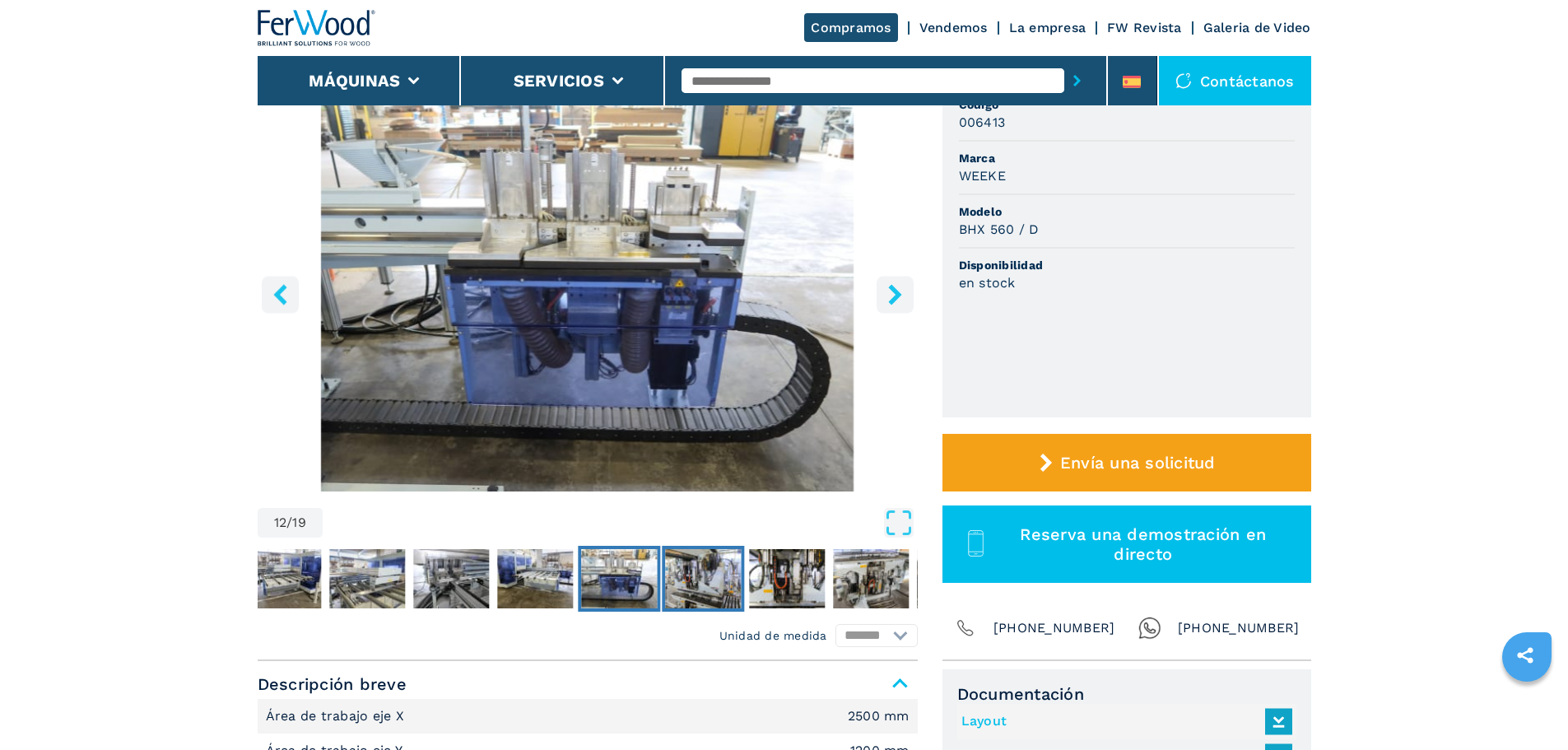 click at bounding box center (703, 579) 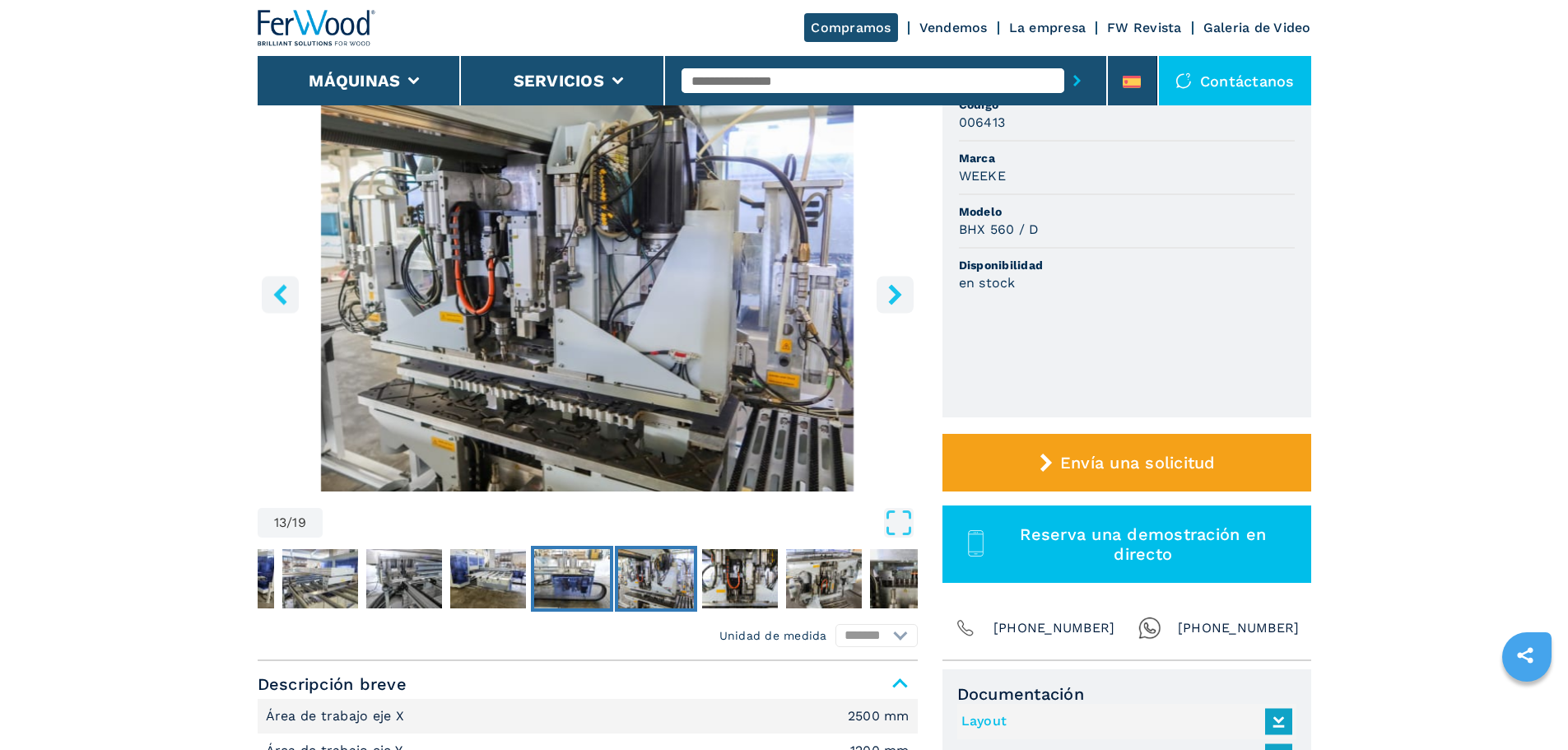 click at bounding box center (572, 579) 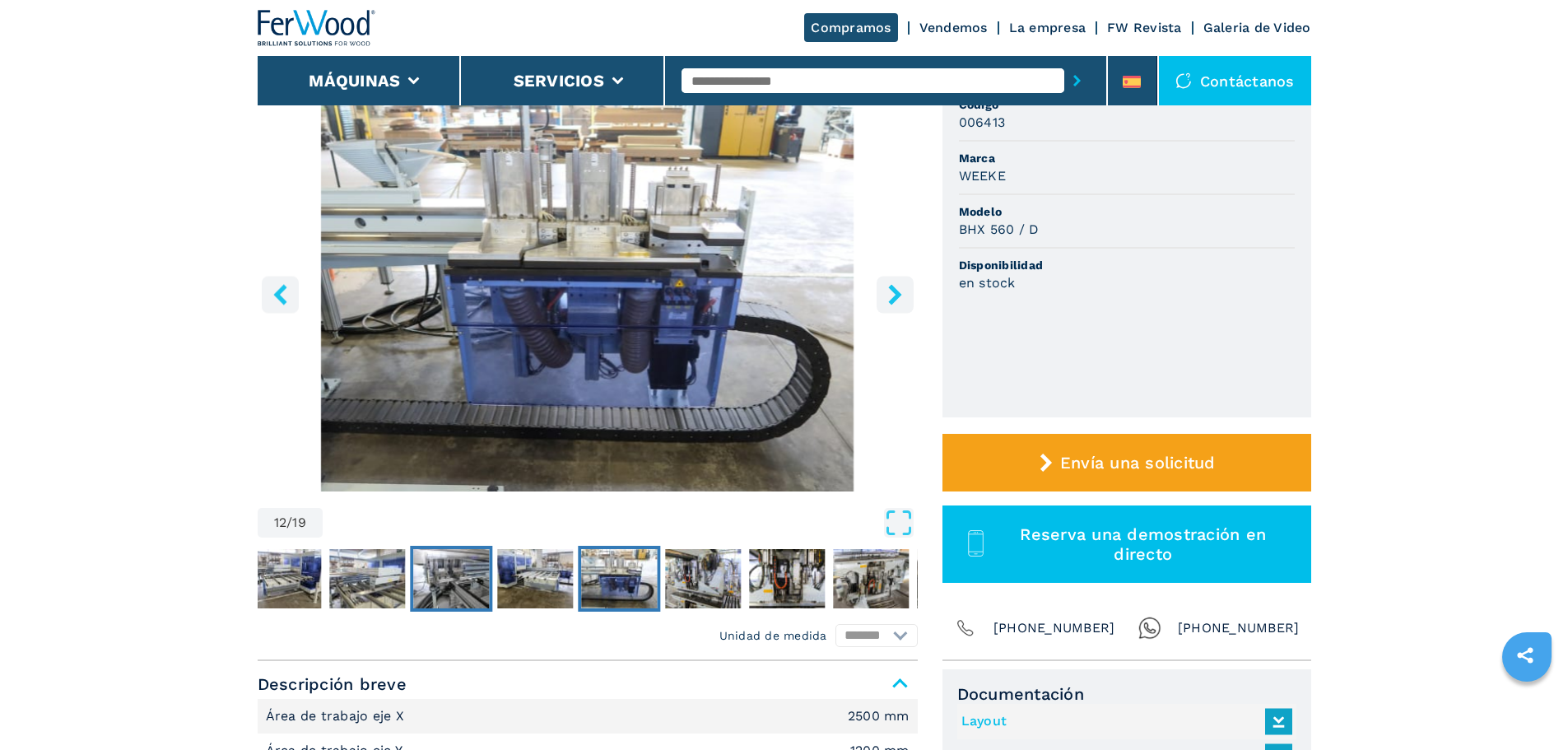 click at bounding box center (451, 579) 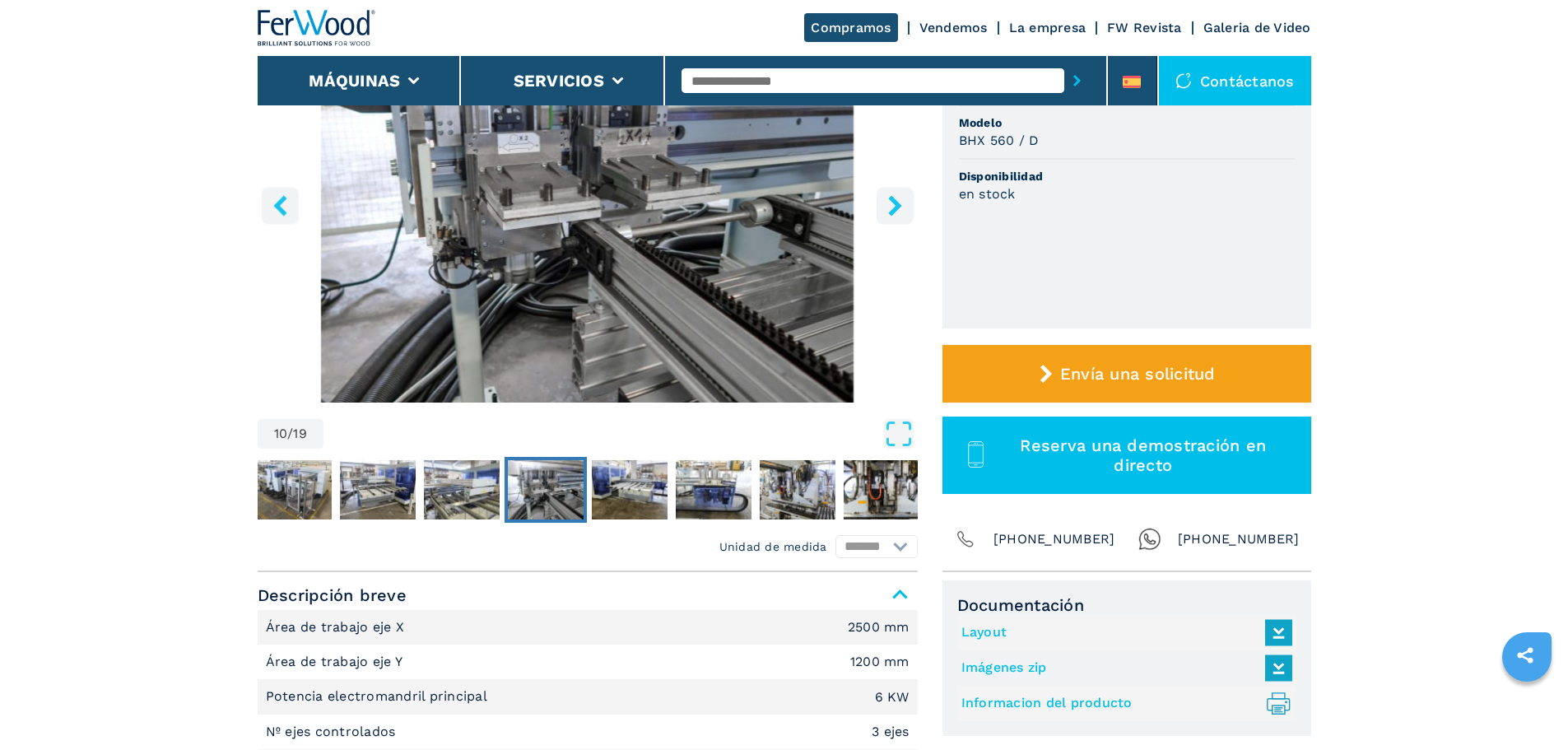 scroll, scrollTop: 494, scrollLeft: 0, axis: vertical 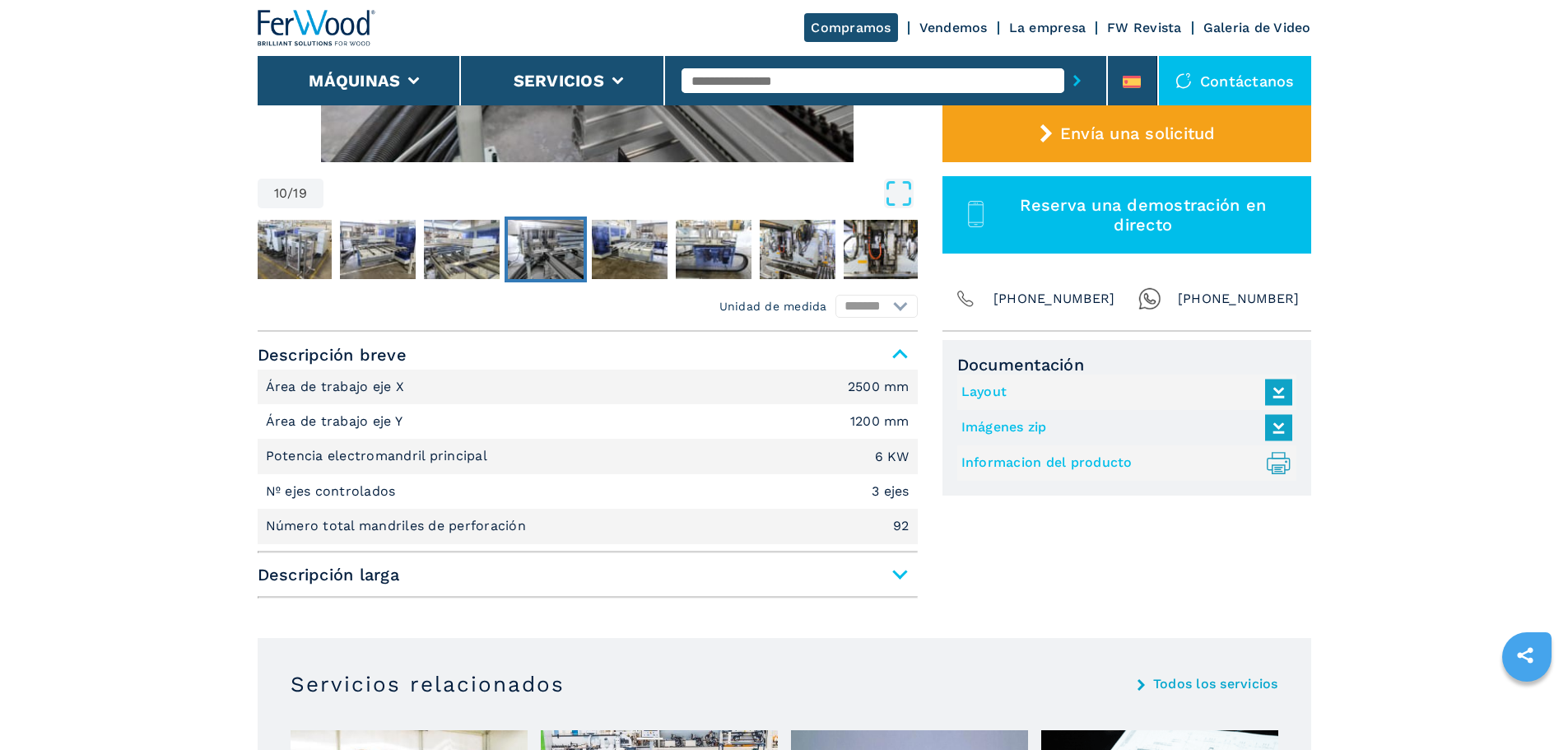 click on "Descripción larga" at bounding box center [588, 575] 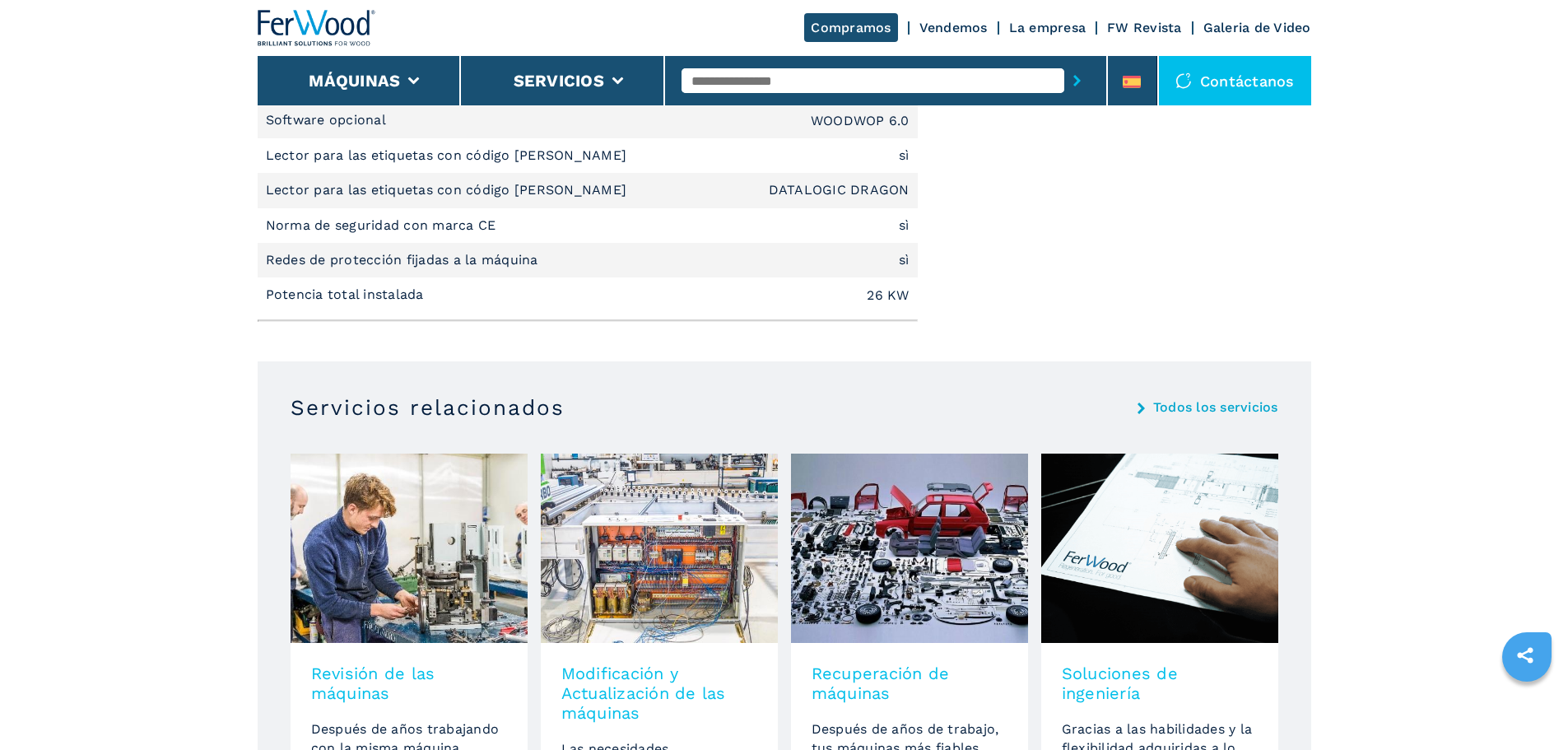 scroll, scrollTop: 2470, scrollLeft: 0, axis: vertical 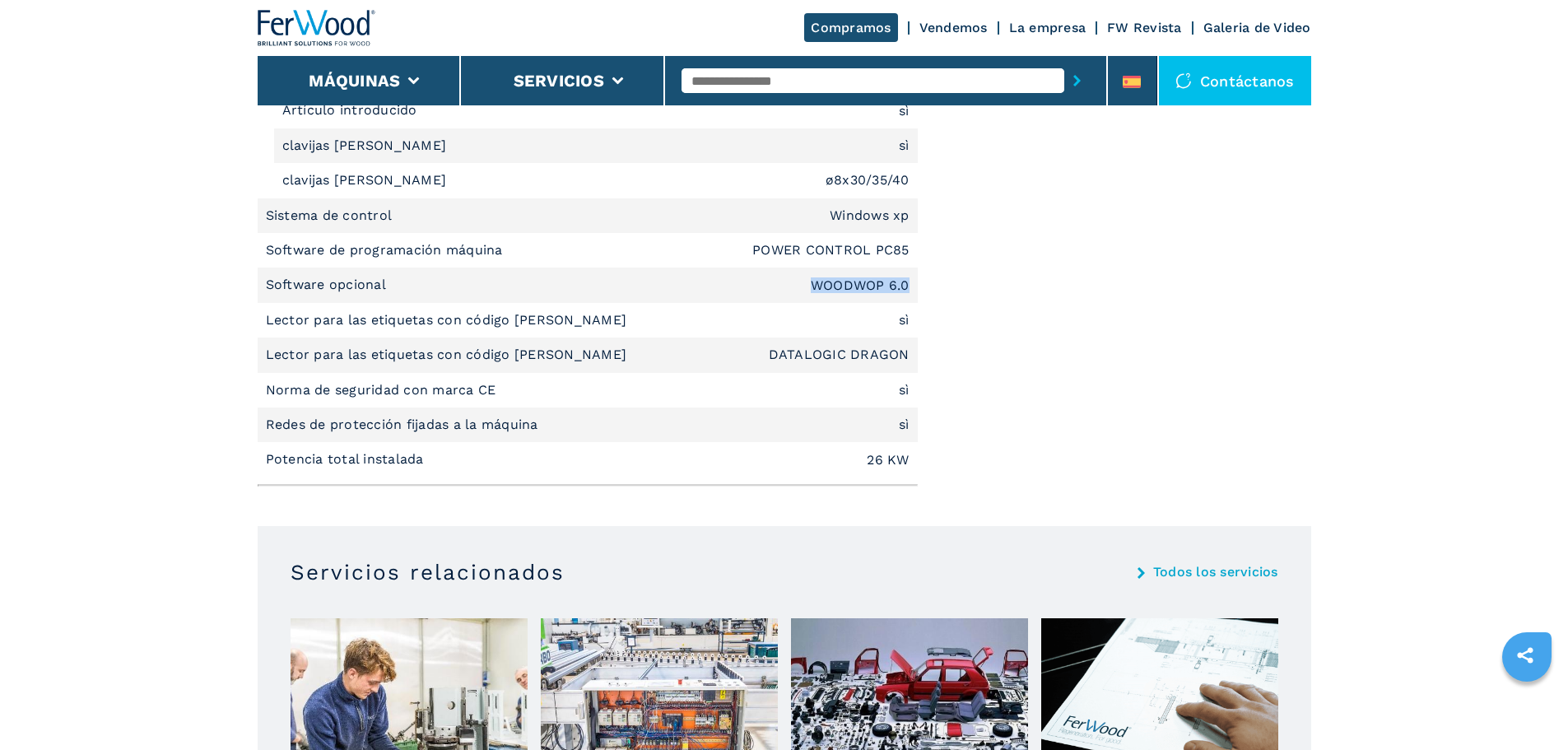 drag, startPoint x: 907, startPoint y: 282, endPoint x: 812, endPoint y: 282, distance: 95 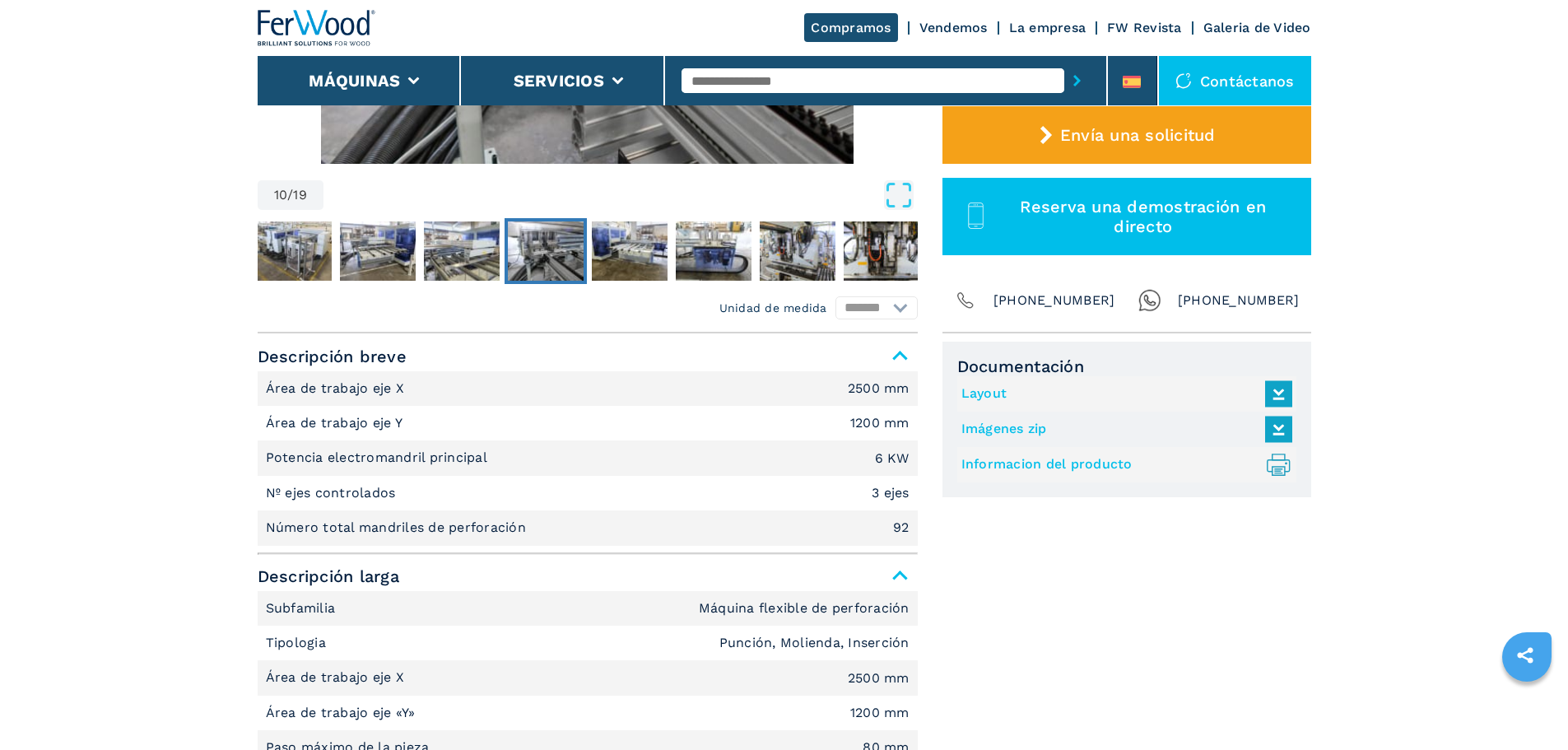 scroll, scrollTop: 494, scrollLeft: 0, axis: vertical 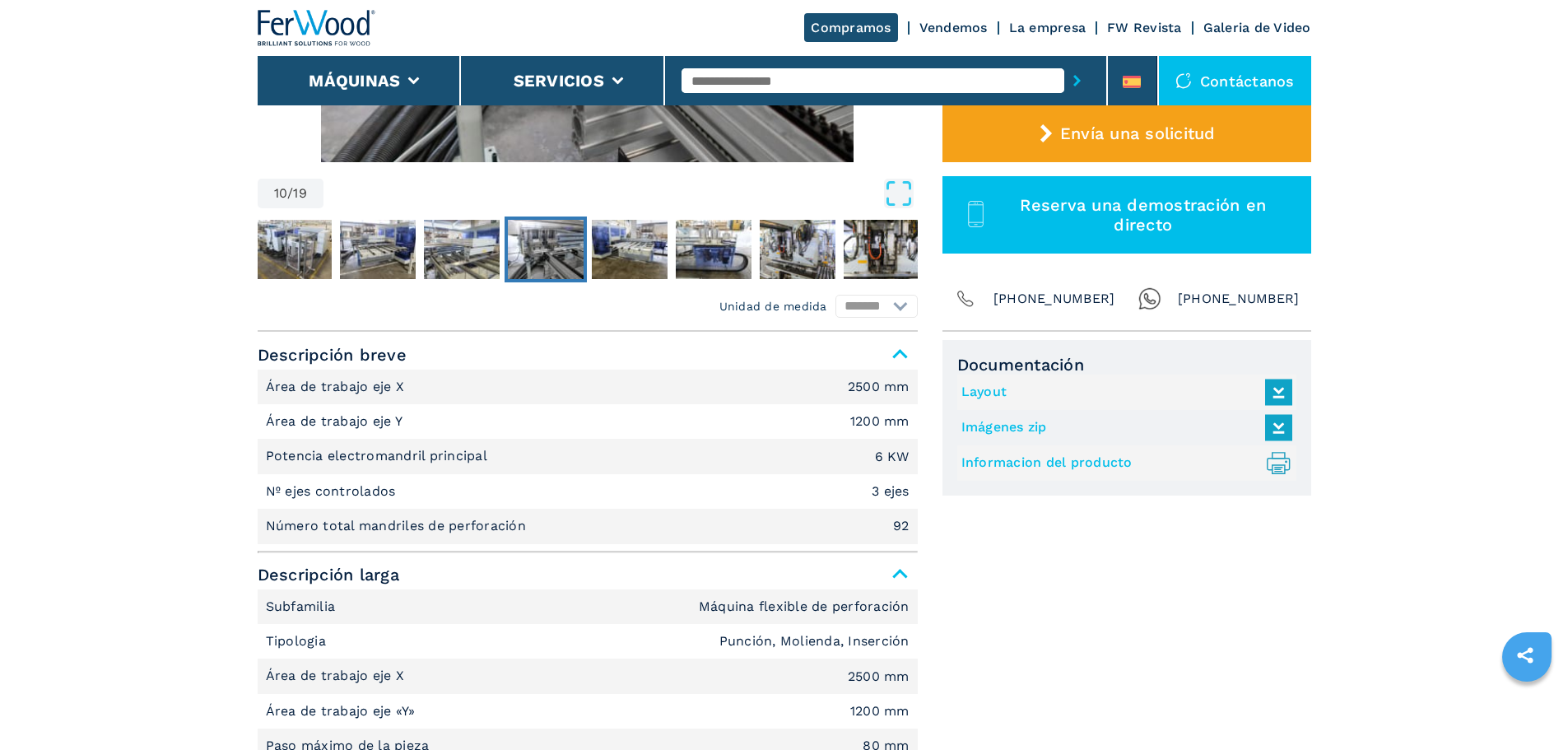 click on "[PHONE_NUMBER]" at bounding box center (1239, 299) 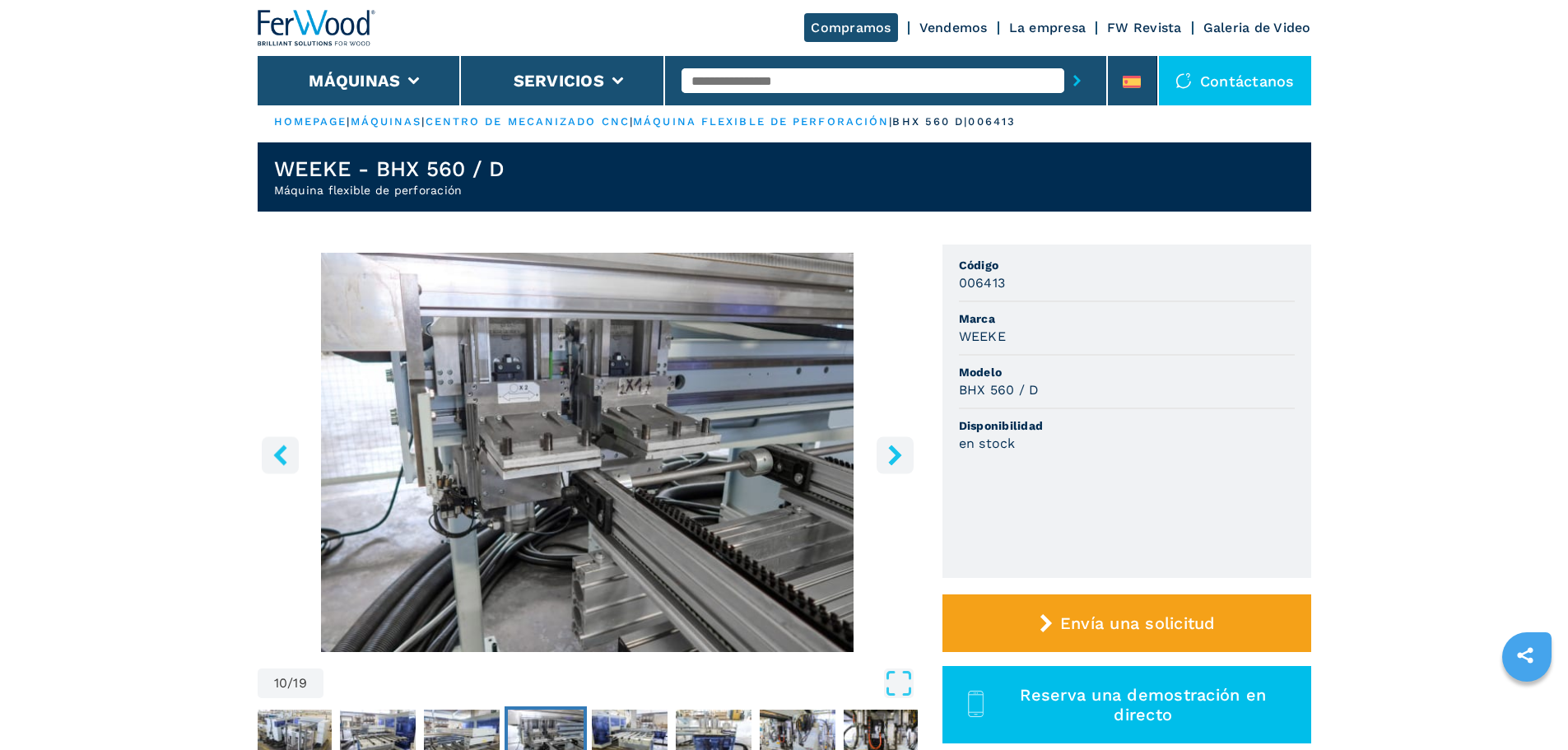 scroll, scrollTop: 0, scrollLeft: 0, axis: both 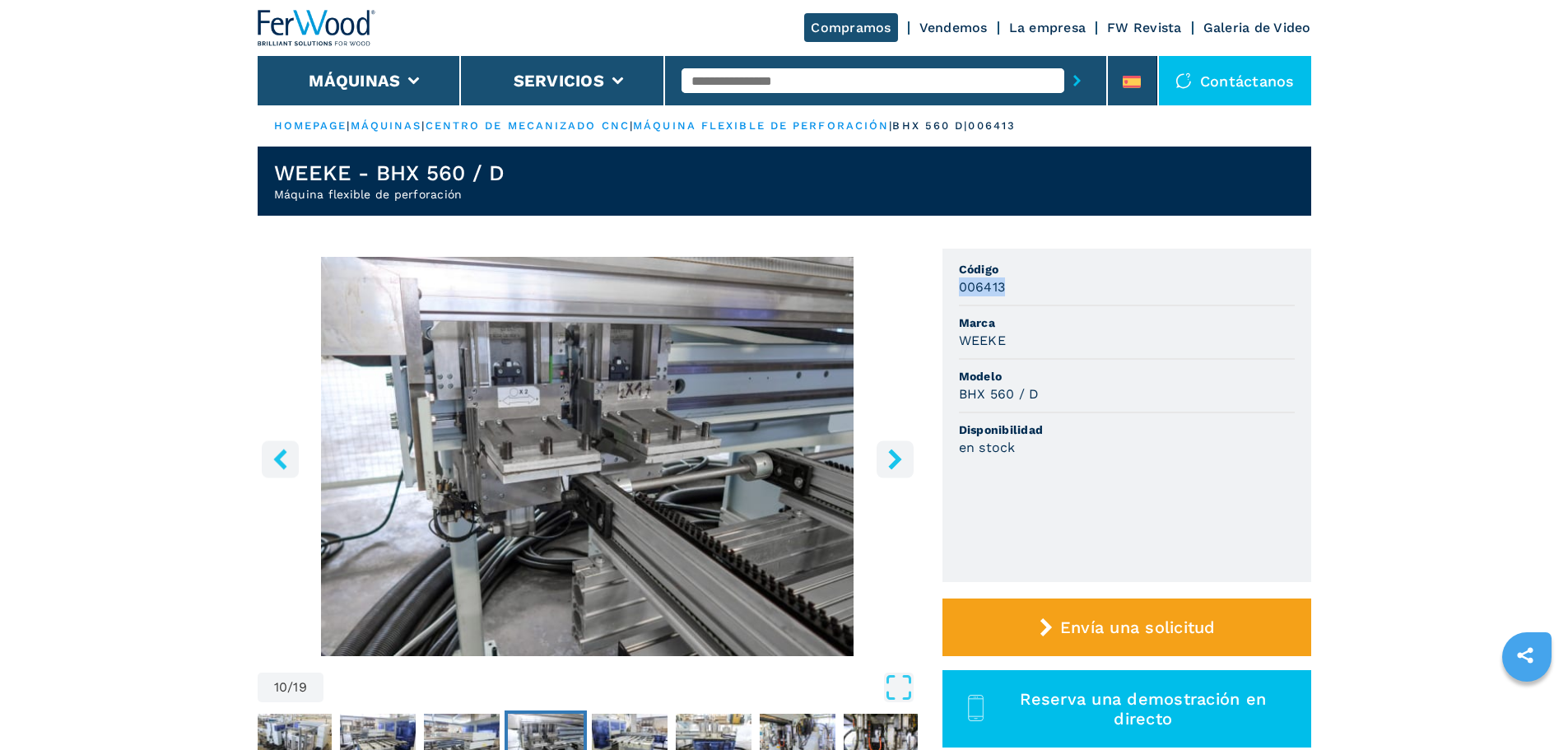 drag, startPoint x: 1009, startPoint y: 286, endPoint x: 957, endPoint y: 287, distance: 52.009614 